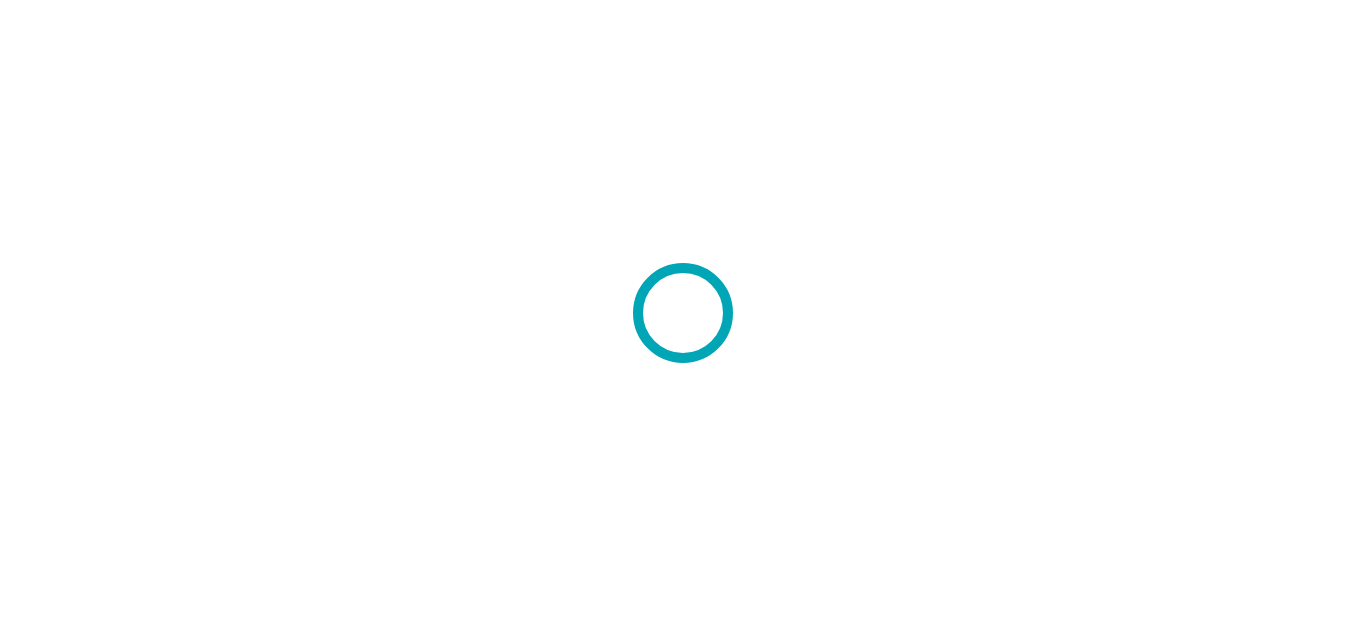 scroll, scrollTop: 0, scrollLeft: 0, axis: both 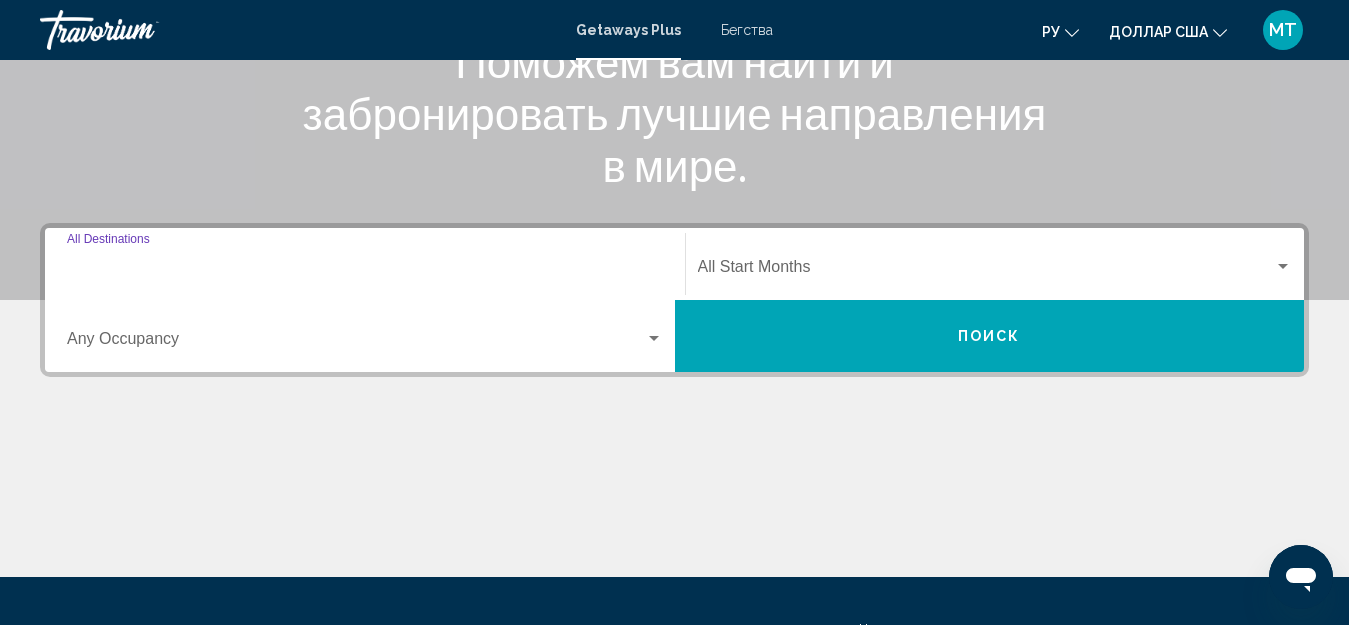 click on "Destination All Destinations" at bounding box center [365, 271] 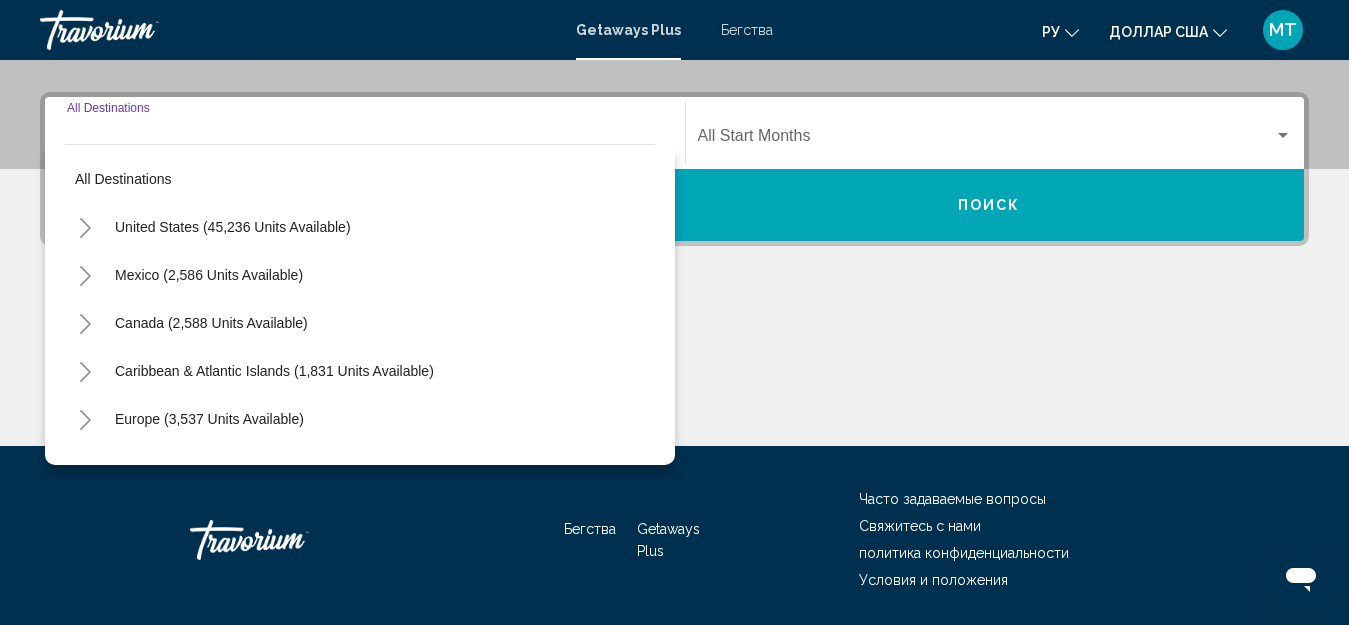 scroll, scrollTop: 458, scrollLeft: 0, axis: vertical 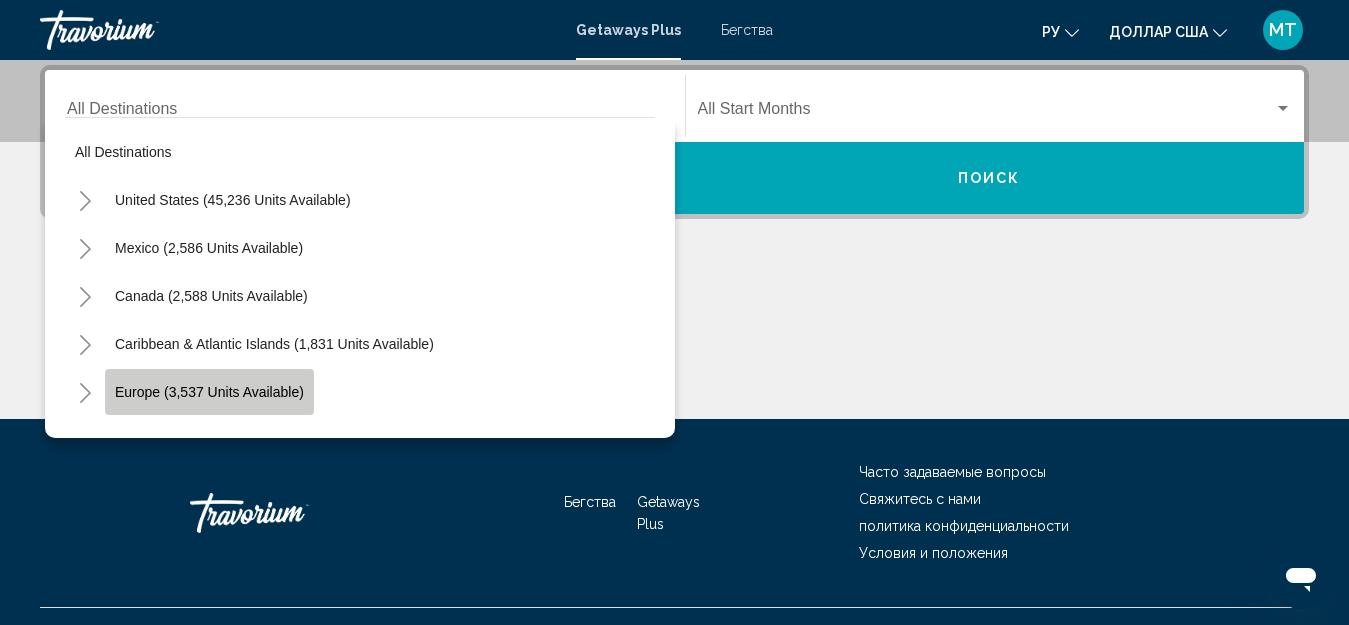 click on "Europe (3,537 units available)" 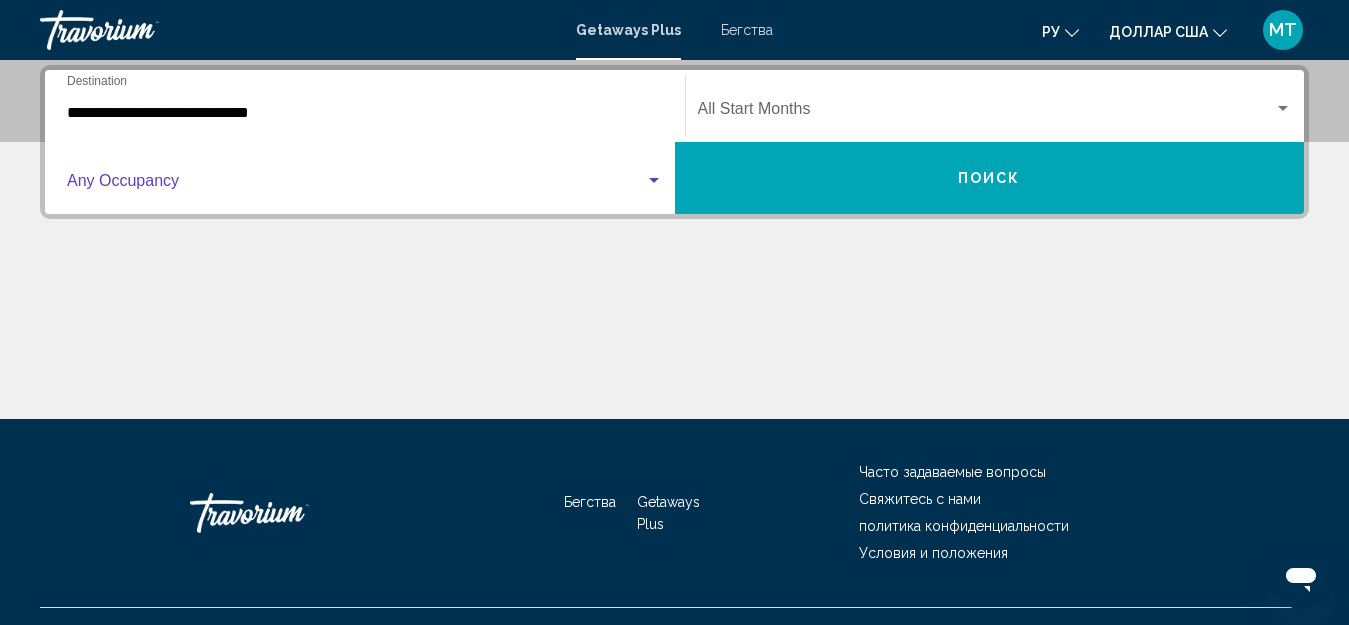 click at bounding box center (356, 185) 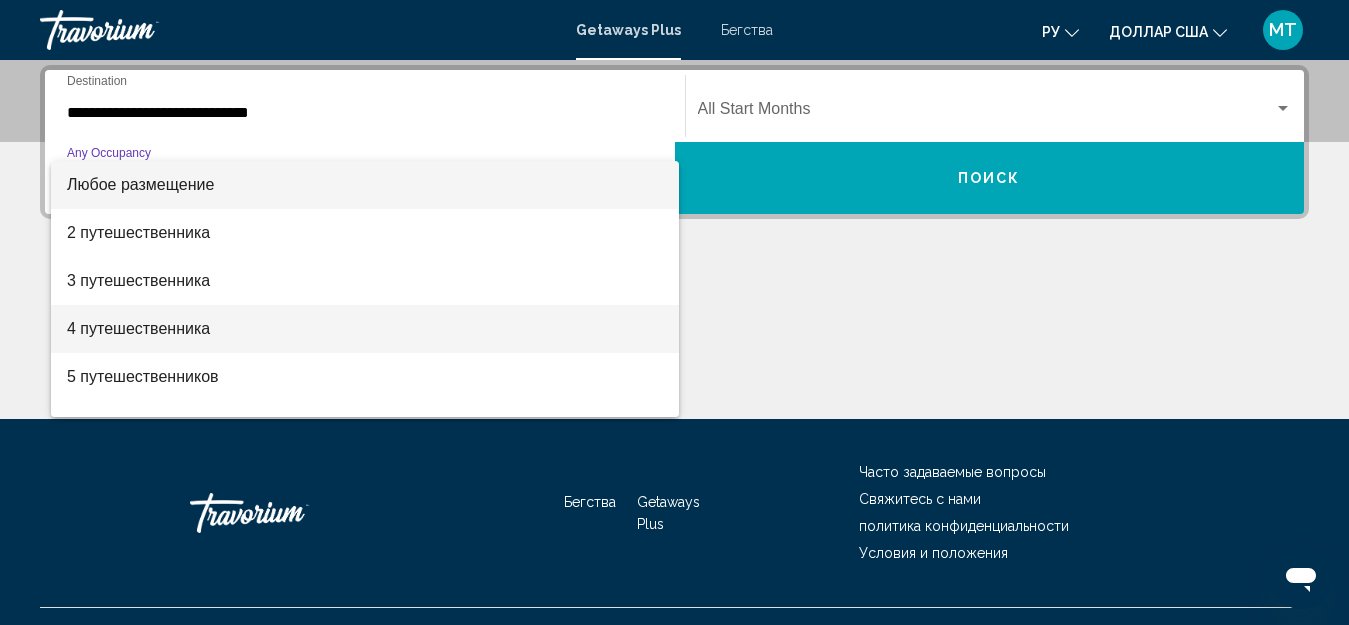 scroll, scrollTop: 100, scrollLeft: 0, axis: vertical 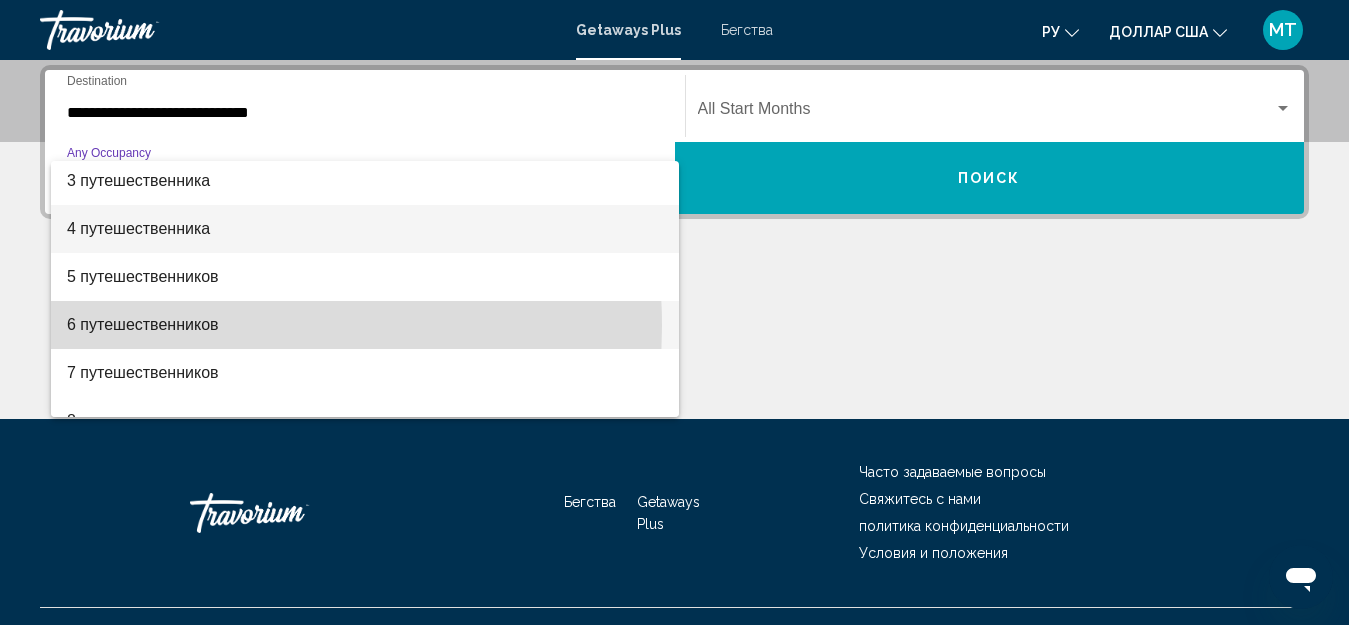 click on "6 путешественников" at bounding box center [143, 324] 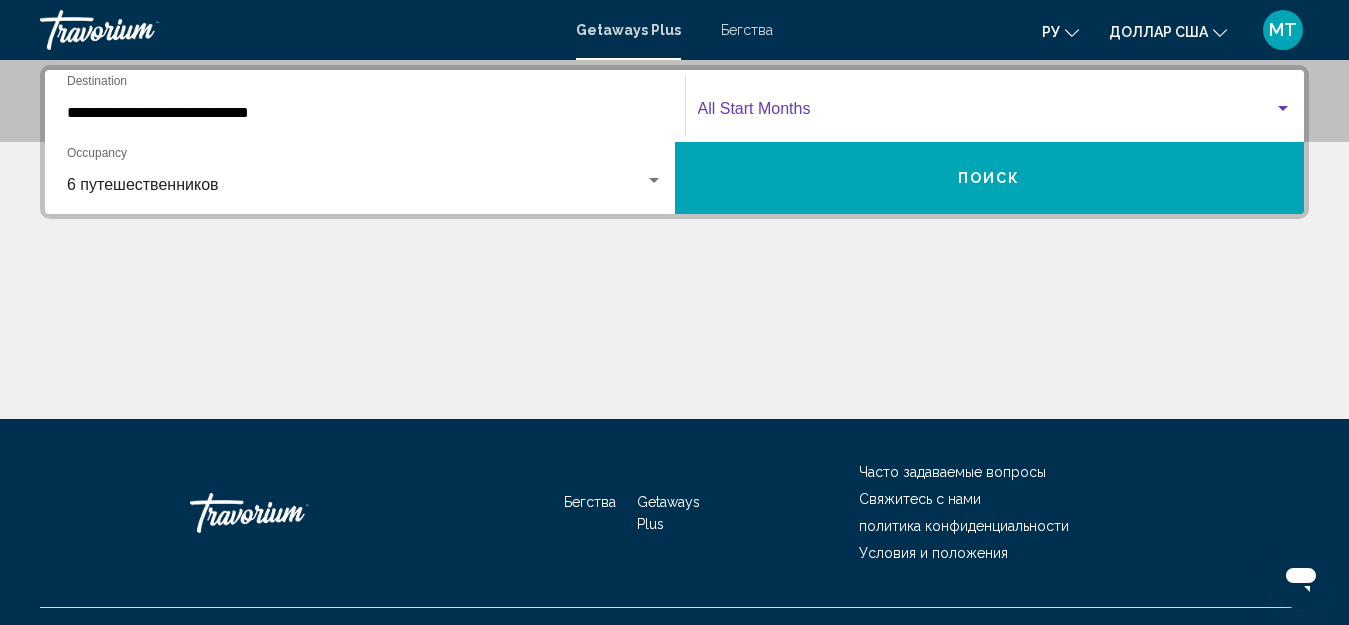 click at bounding box center (986, 113) 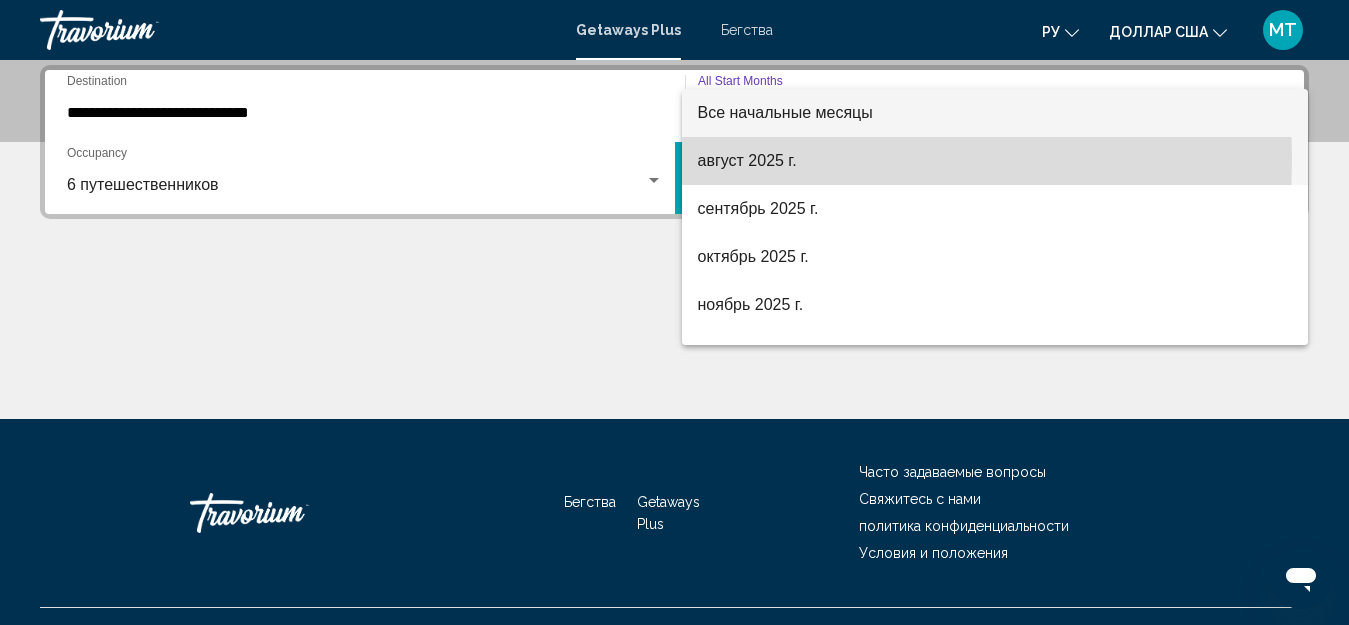 click on "август 2025 г." at bounding box center [747, 160] 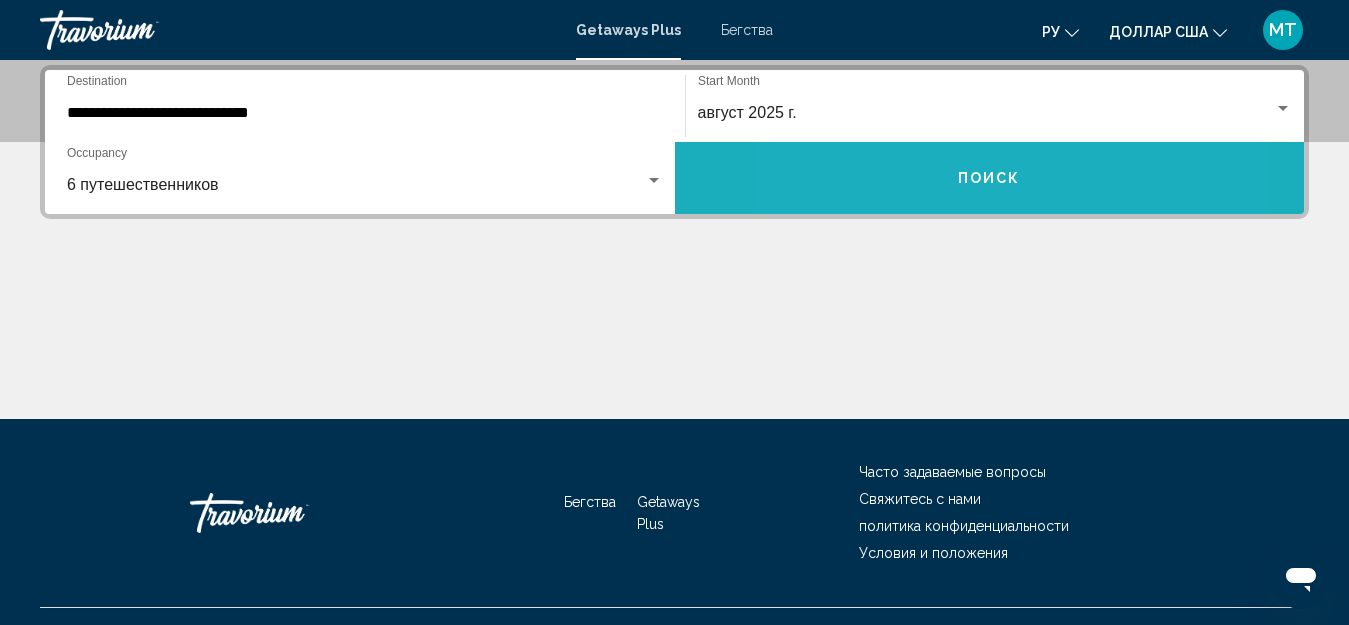 click on "Поиск" at bounding box center [990, 178] 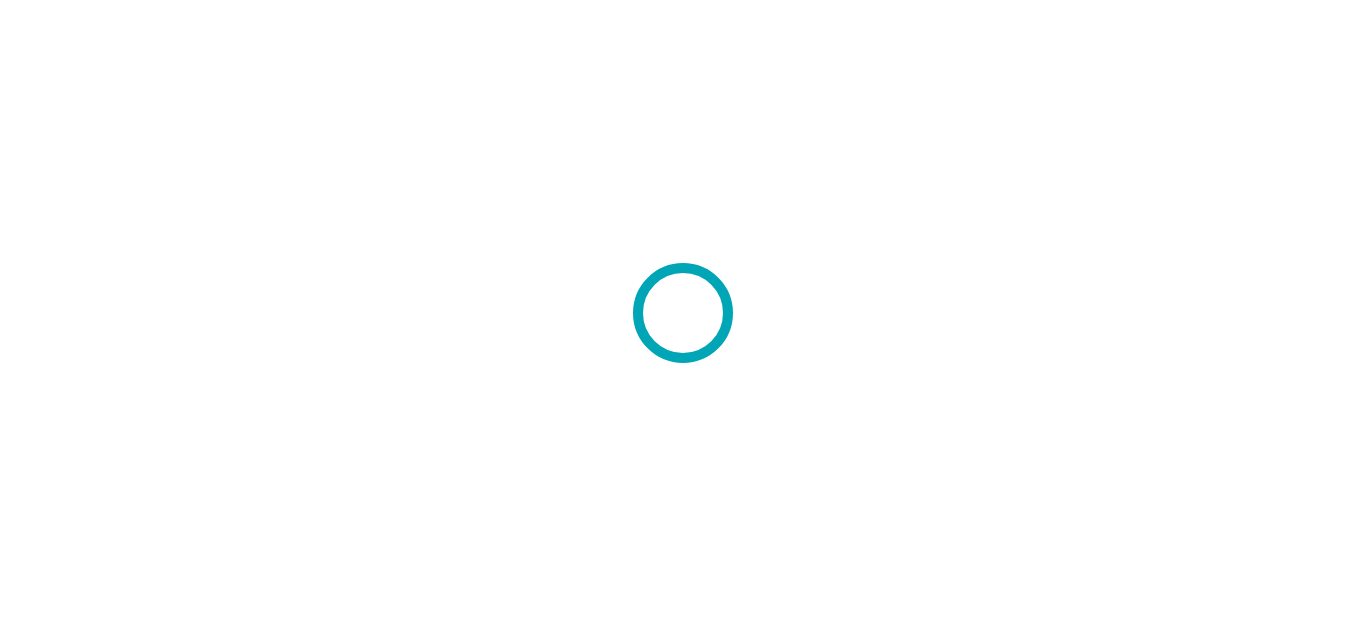 scroll, scrollTop: 0, scrollLeft: 0, axis: both 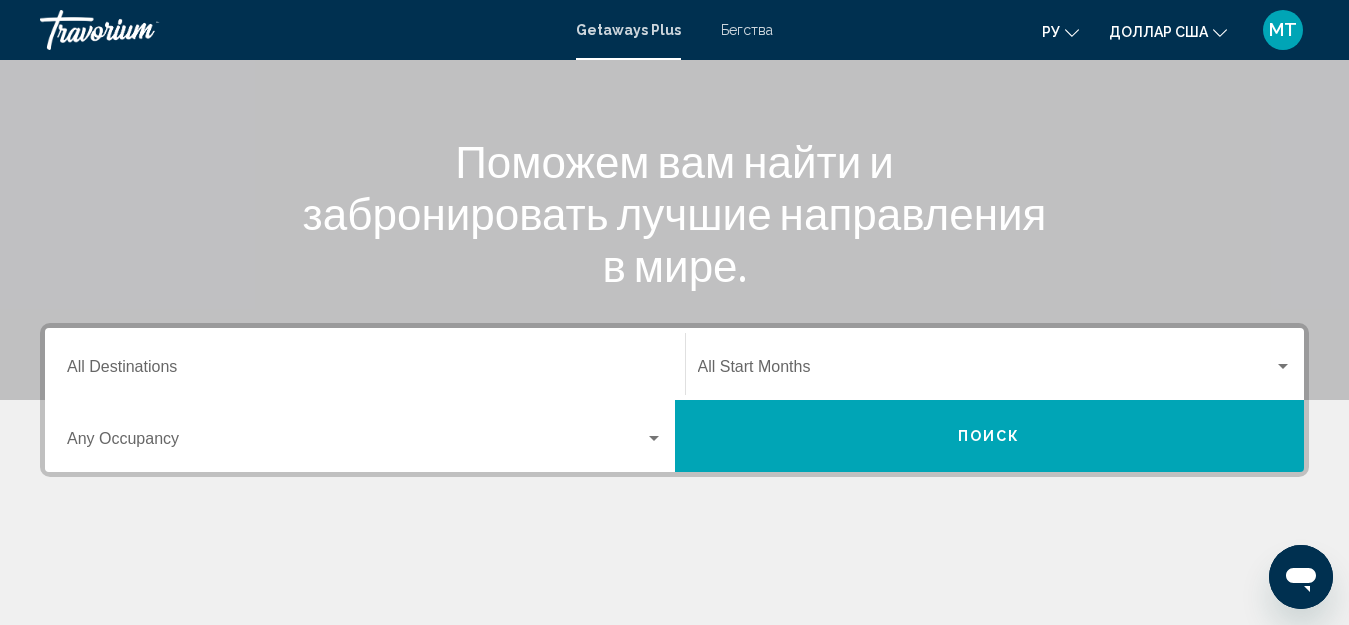 click on "Destination All Destinations" at bounding box center [365, 371] 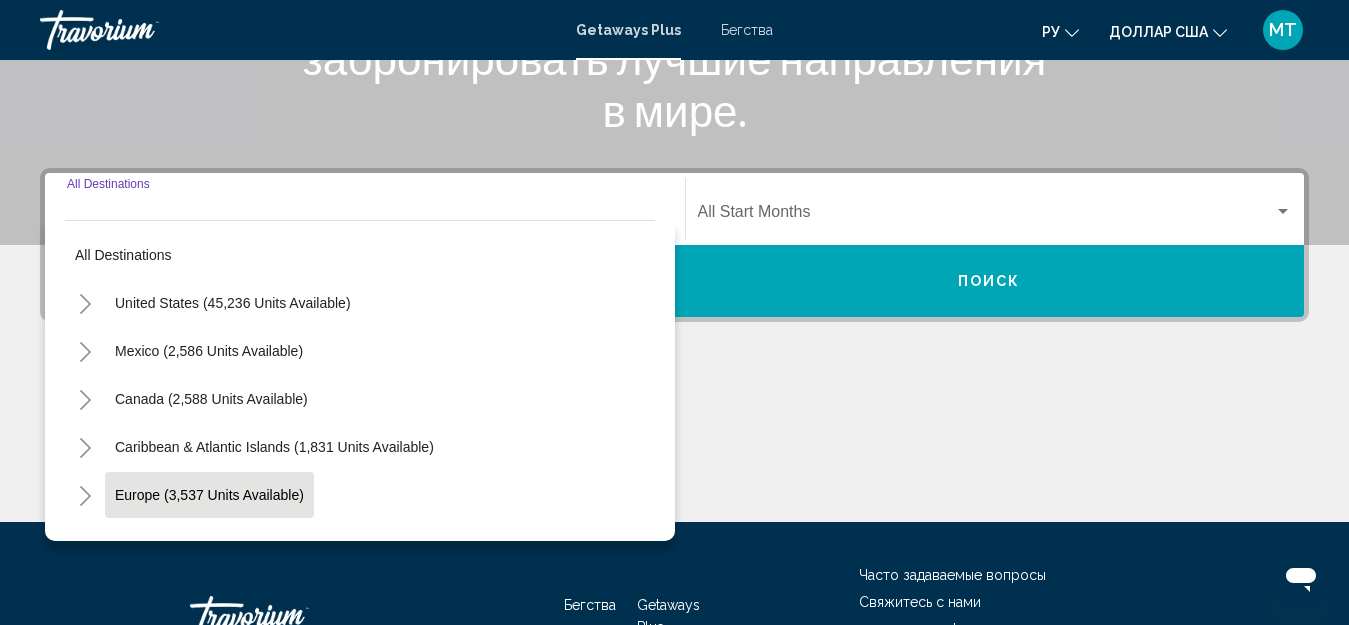 scroll, scrollTop: 458, scrollLeft: 0, axis: vertical 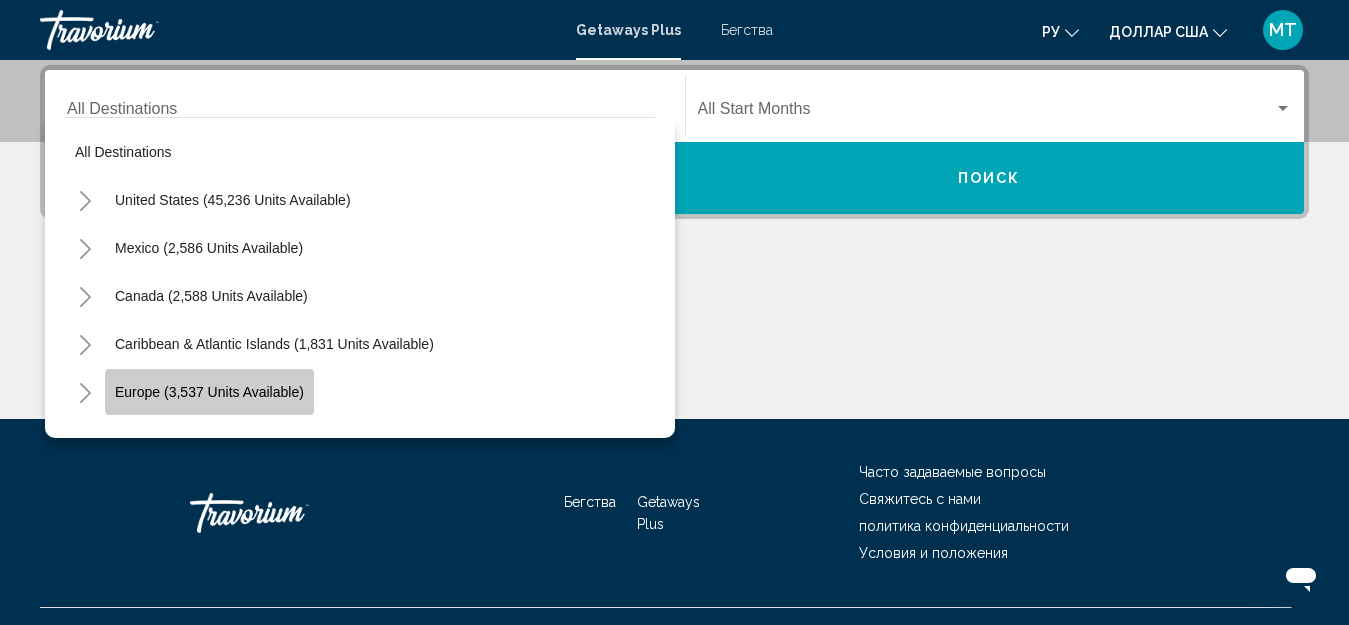 click on "Europe (3,537 units available)" 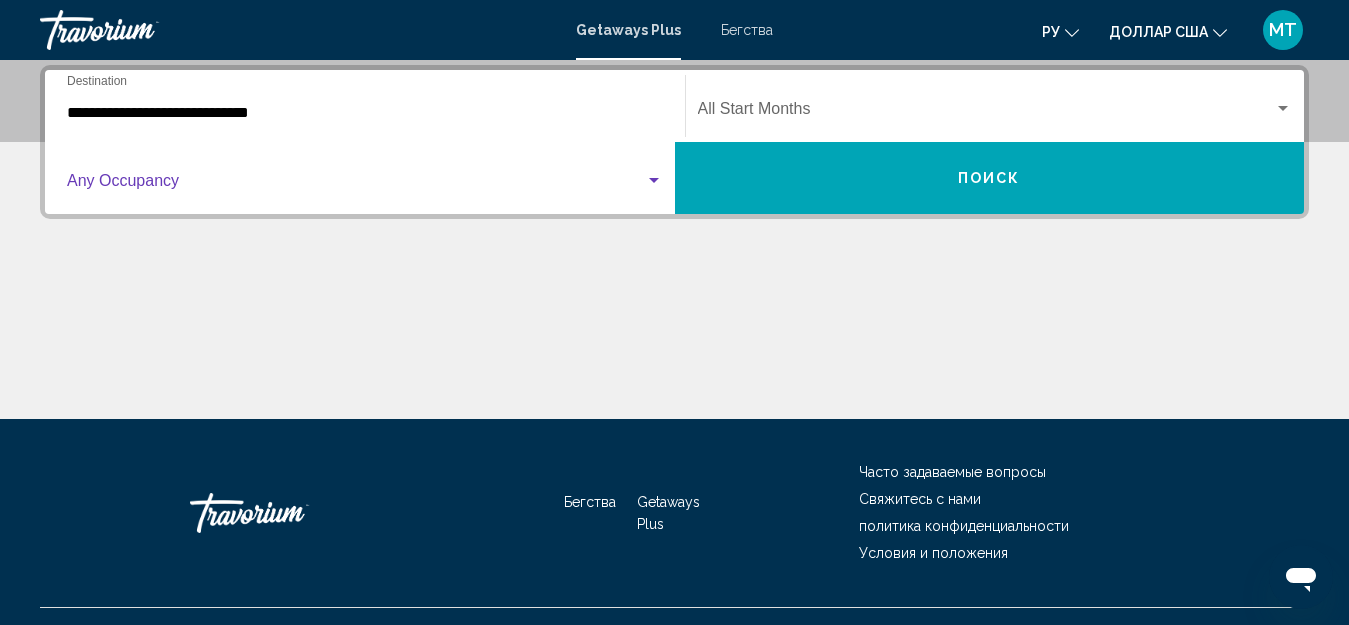 click at bounding box center (356, 185) 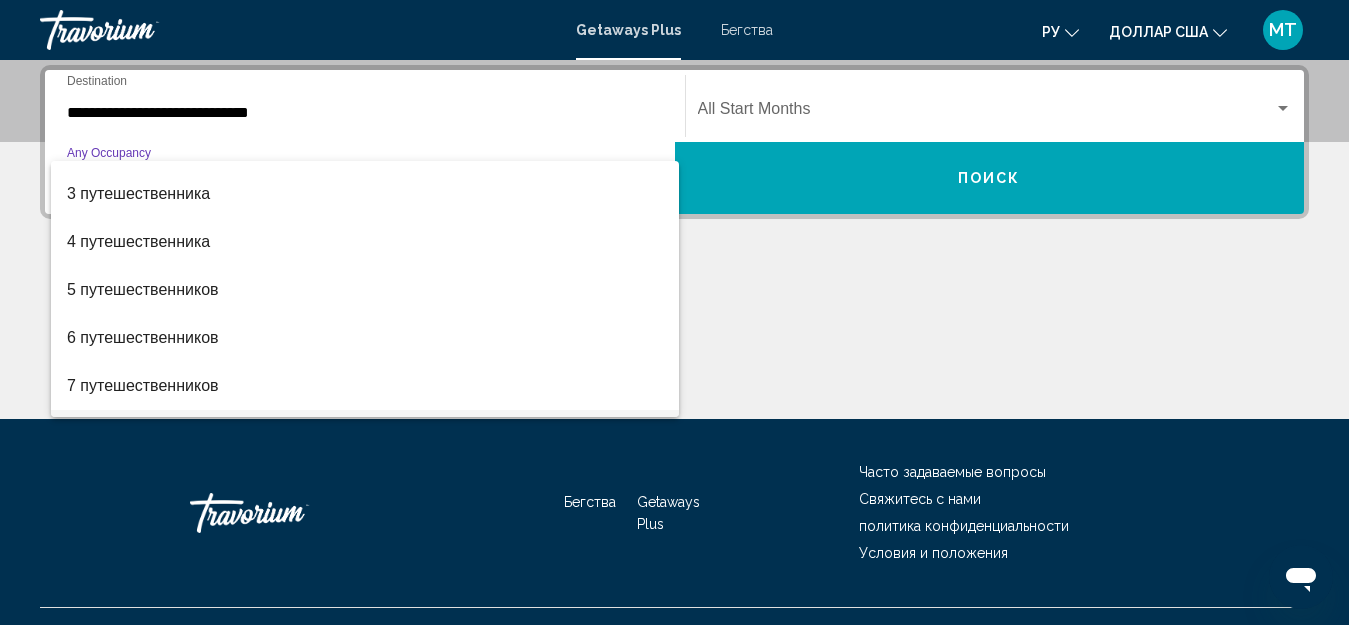 scroll, scrollTop: 200, scrollLeft: 0, axis: vertical 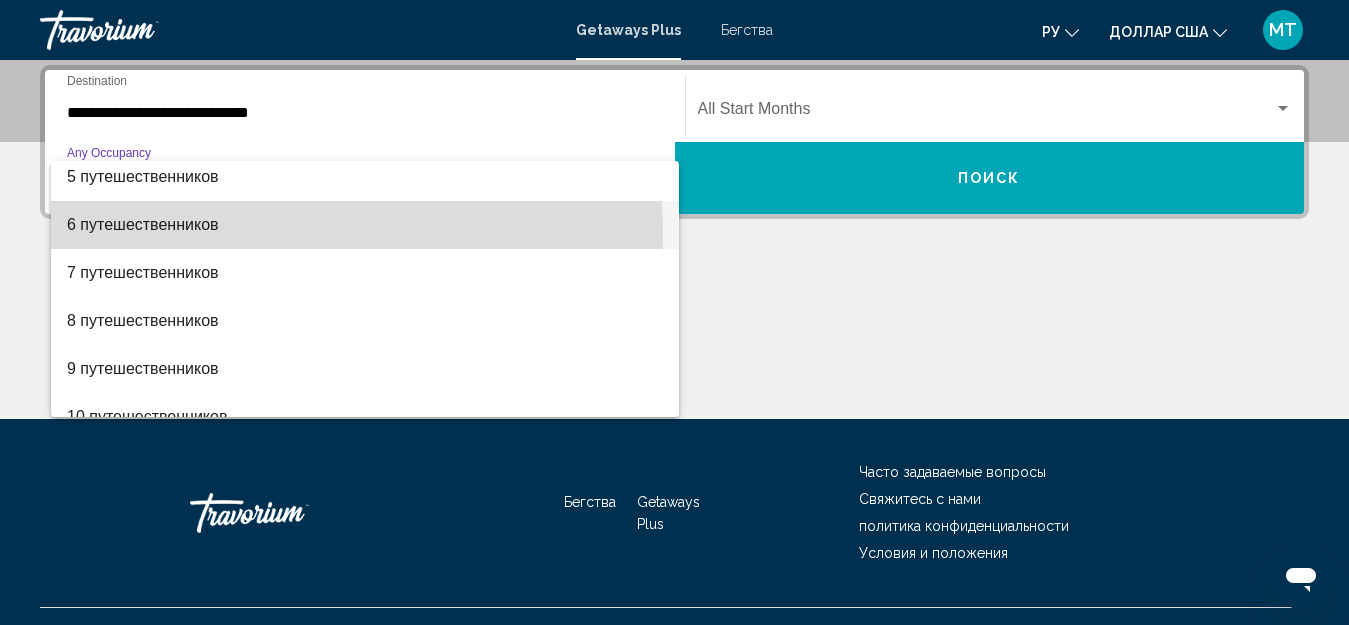 click on "6 путешественников" at bounding box center [365, 225] 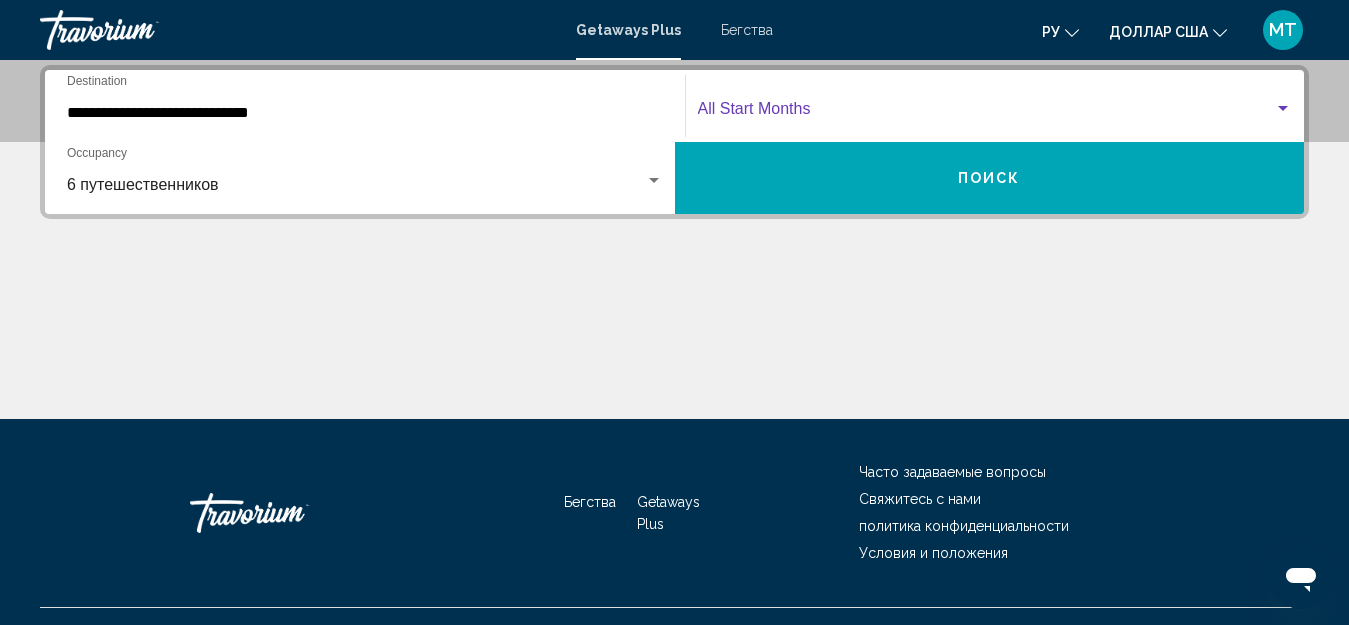 click at bounding box center (986, 113) 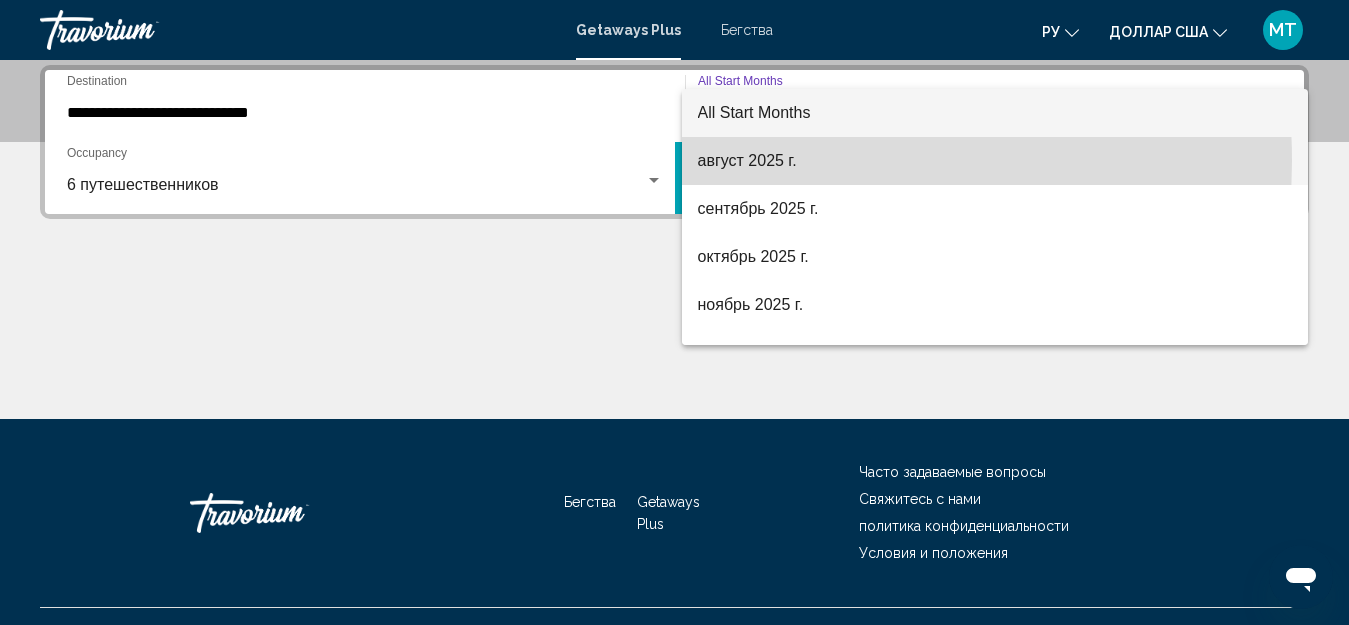 click on "август 2025 г." at bounding box center (995, 161) 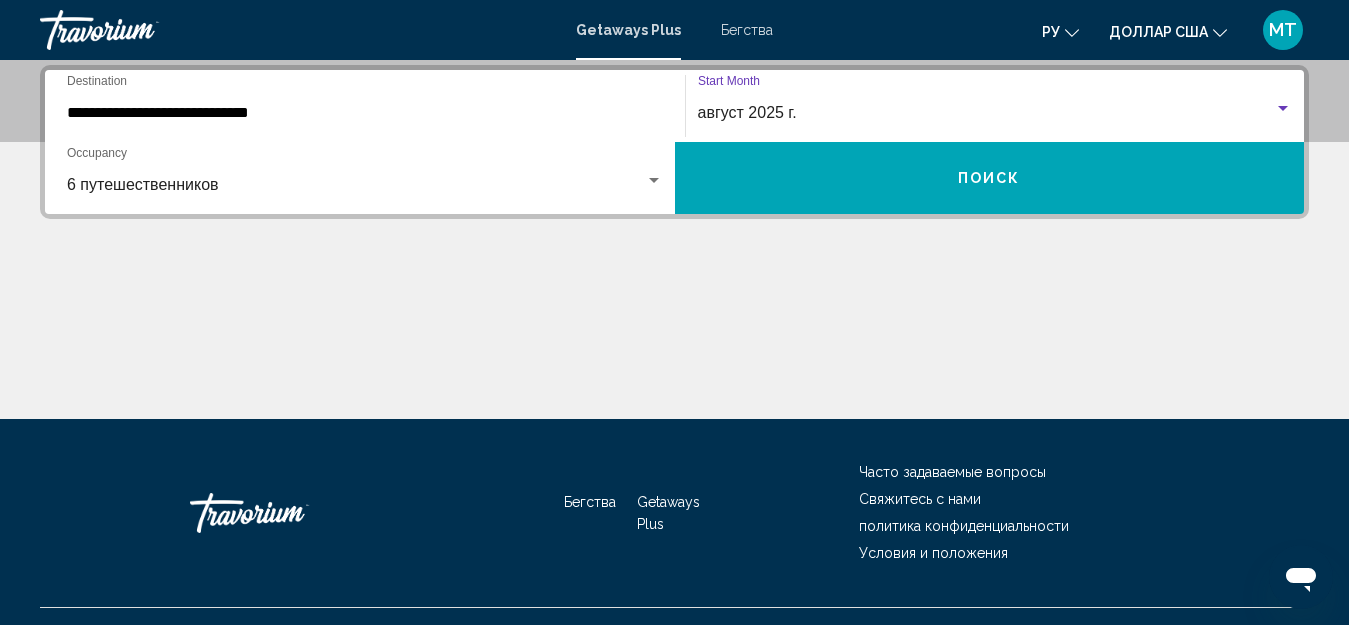 click on "Поиск" at bounding box center [990, 178] 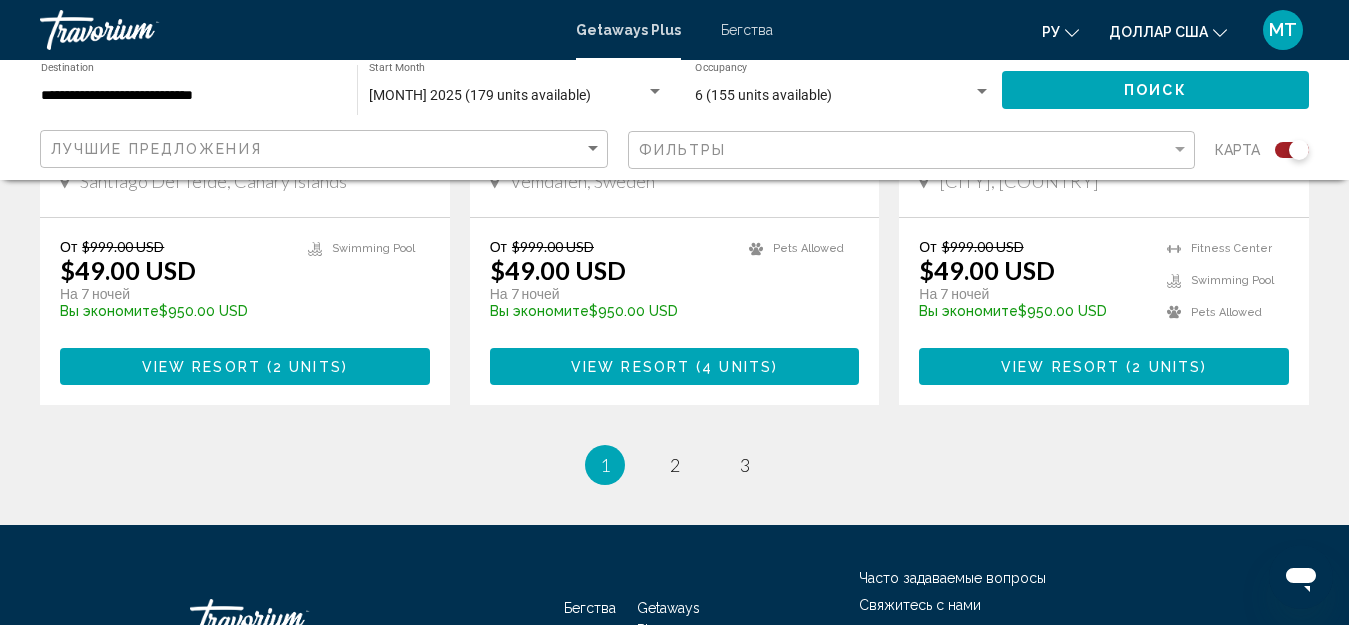 scroll, scrollTop: 3300, scrollLeft: 0, axis: vertical 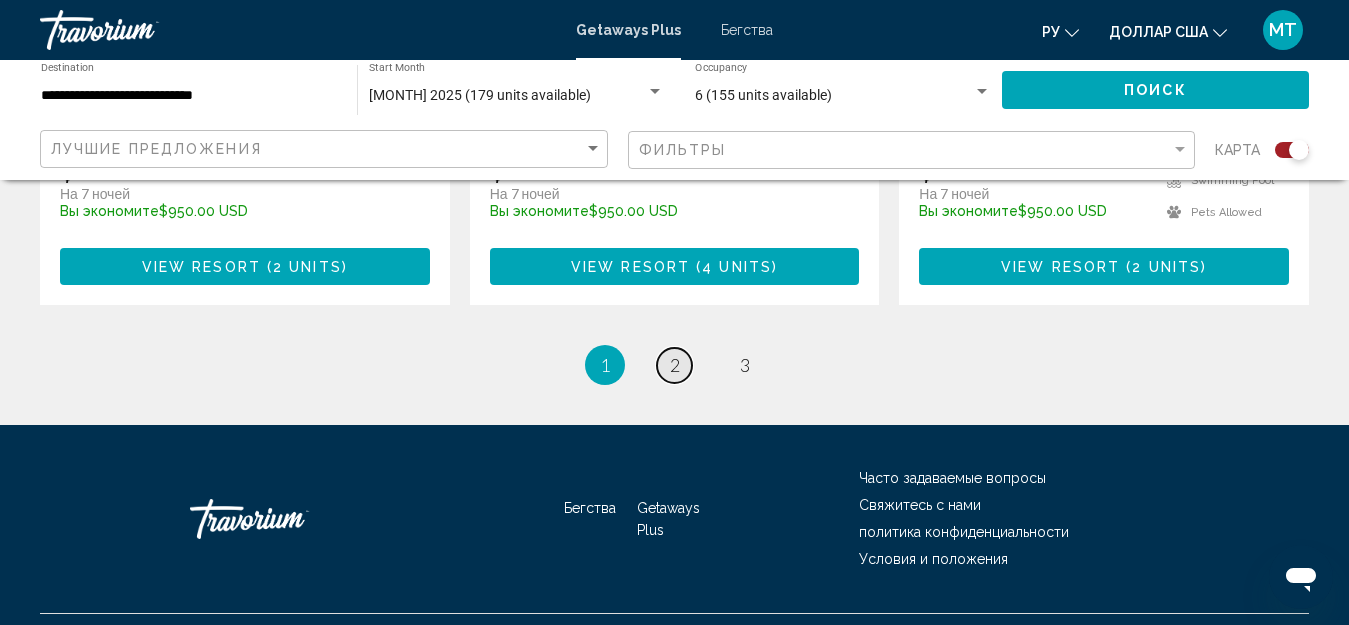 click on "2" at bounding box center [675, 365] 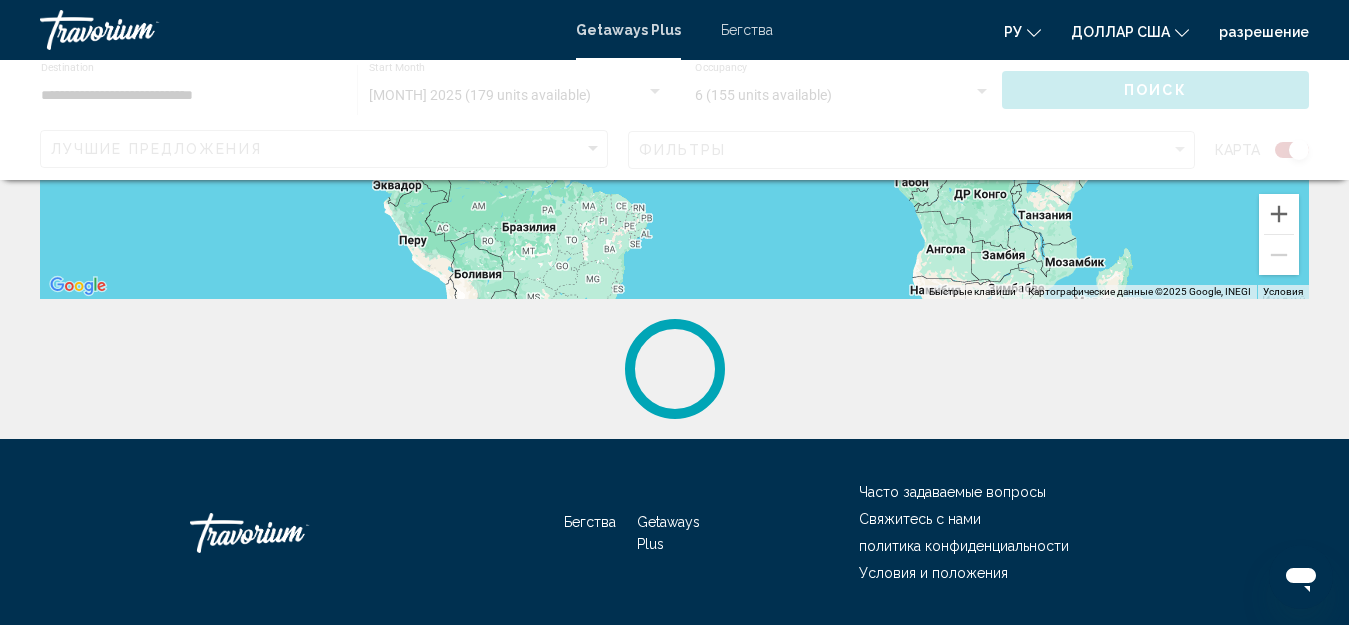 scroll, scrollTop: 560, scrollLeft: 0, axis: vertical 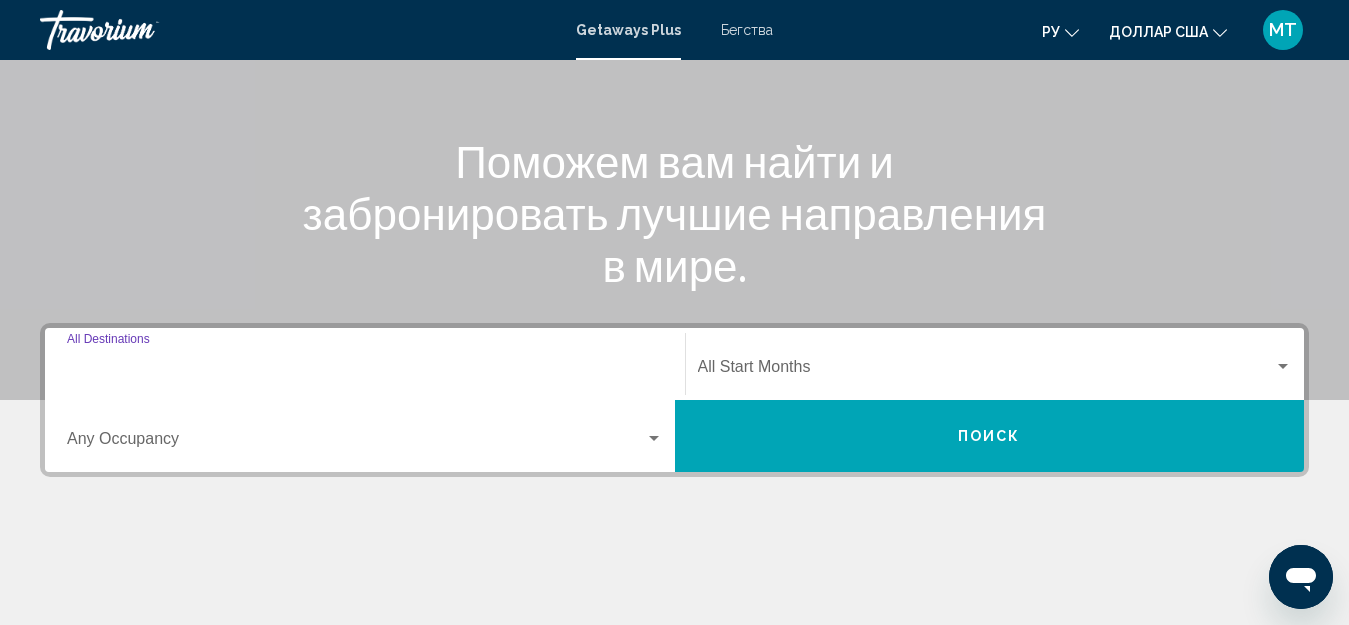 click on "Destination All Destinations" at bounding box center [365, 371] 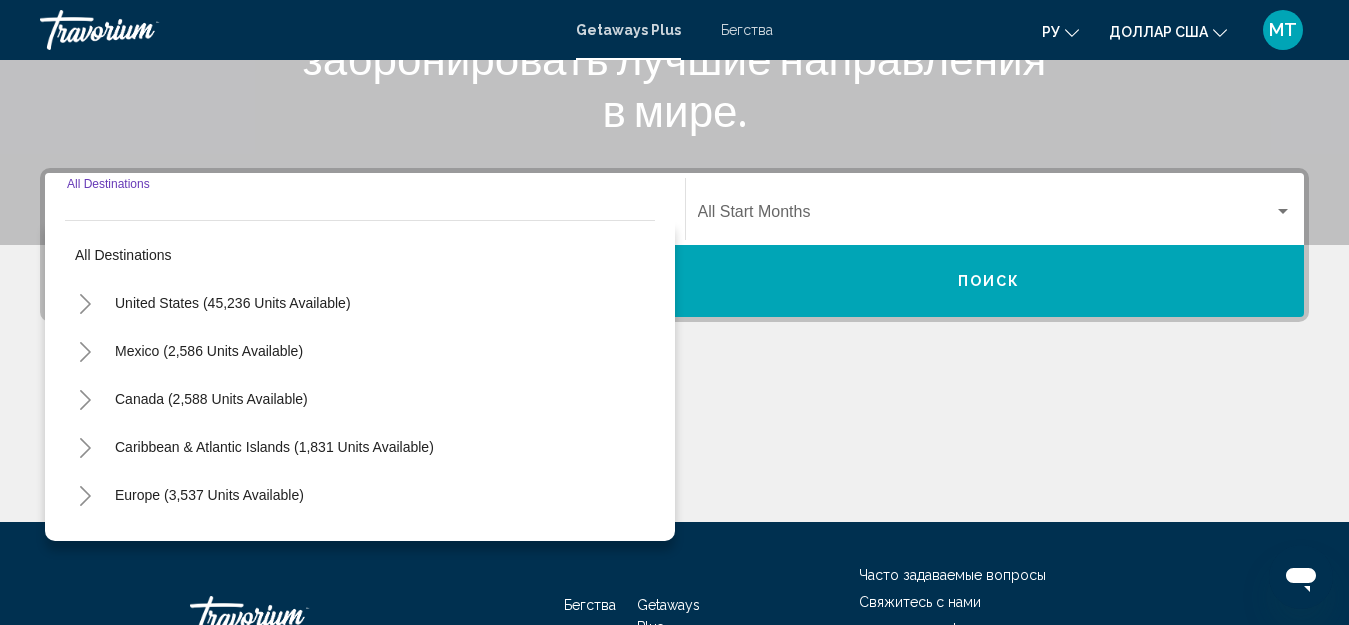 scroll, scrollTop: 458, scrollLeft: 0, axis: vertical 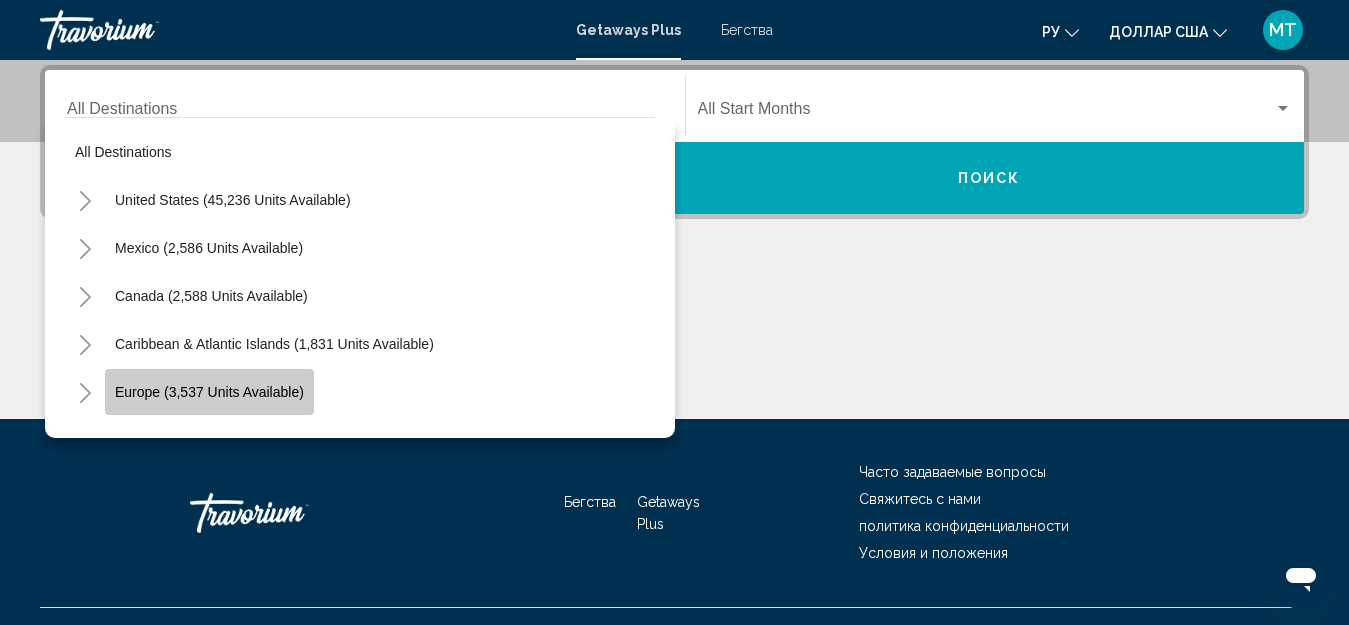 click on "Europe (3,537 units available)" 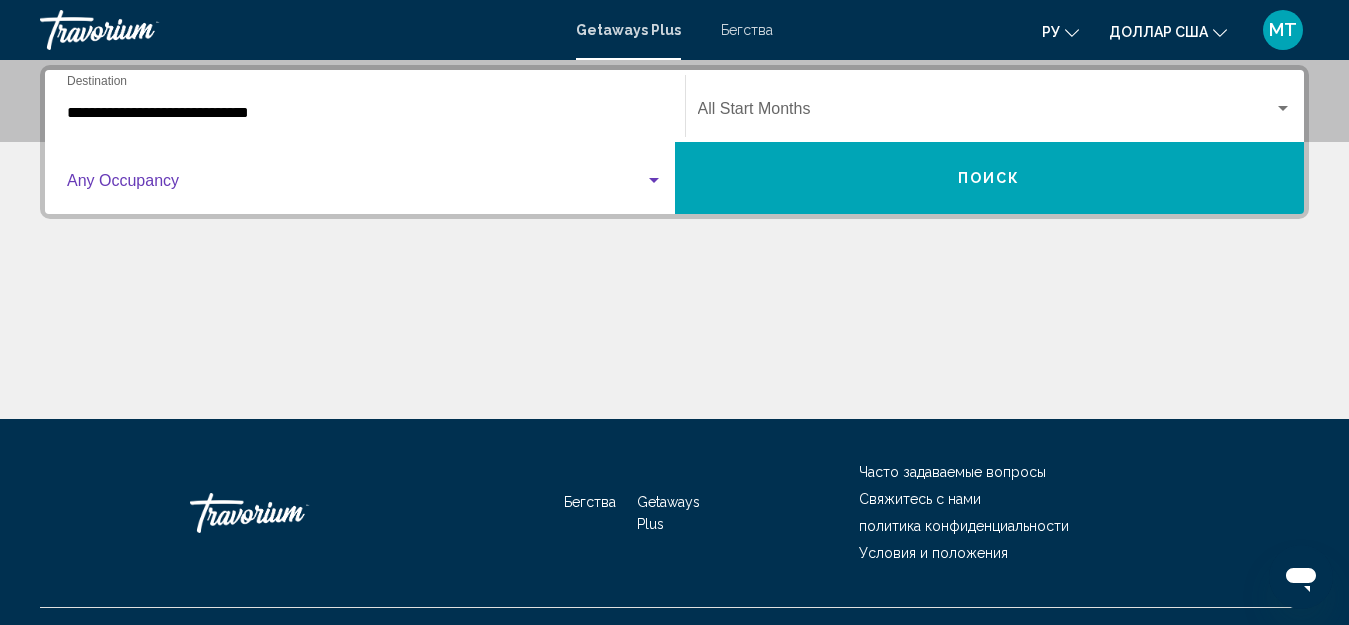 click at bounding box center (356, 185) 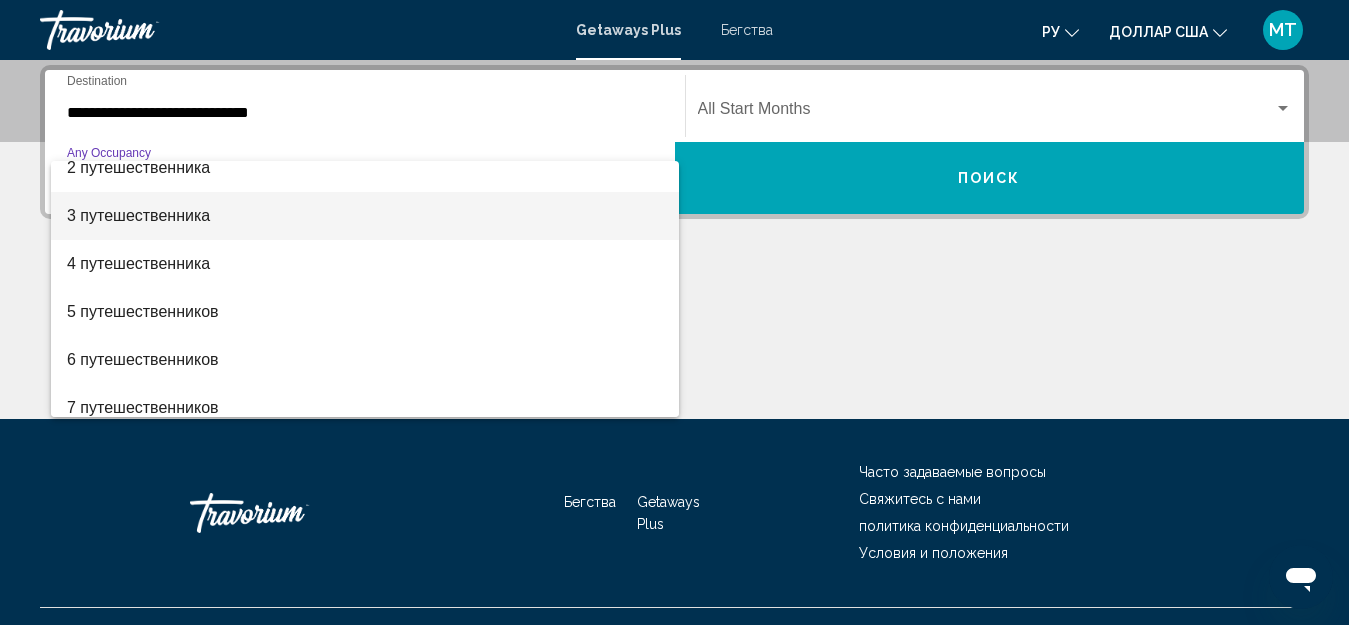 scroll, scrollTop: 100, scrollLeft: 0, axis: vertical 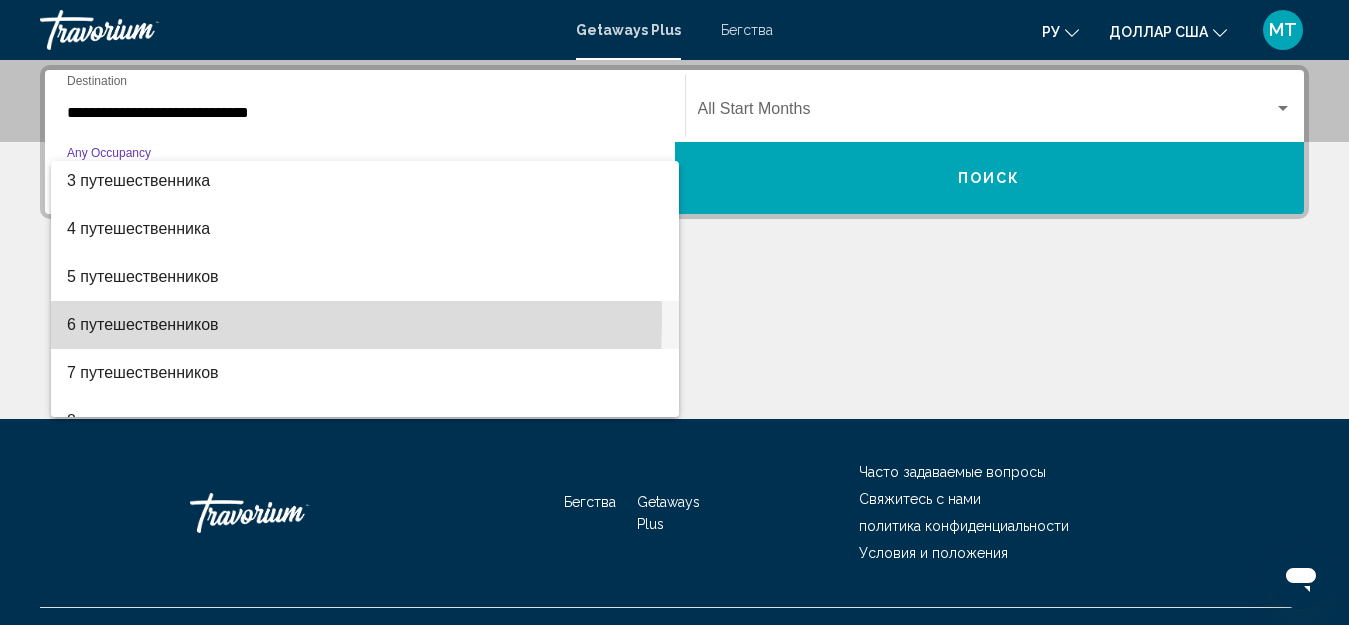 click on "6 путешественников" at bounding box center [143, 324] 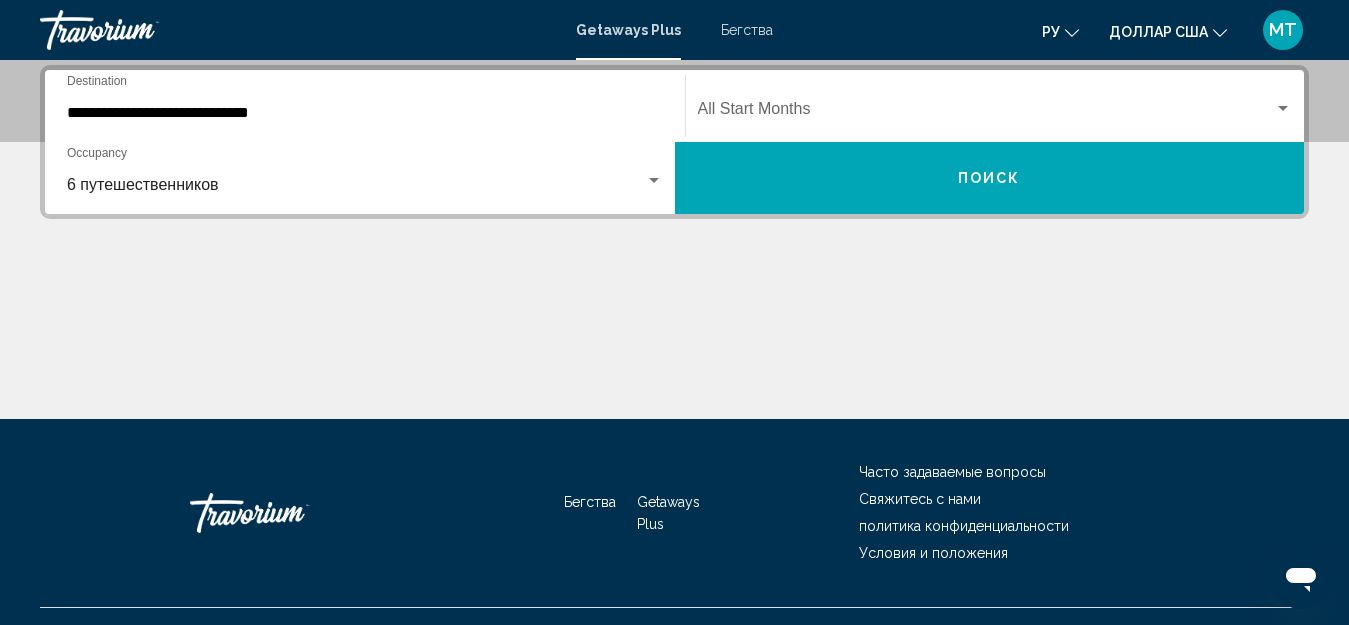 click on "Start Month All Start Months" 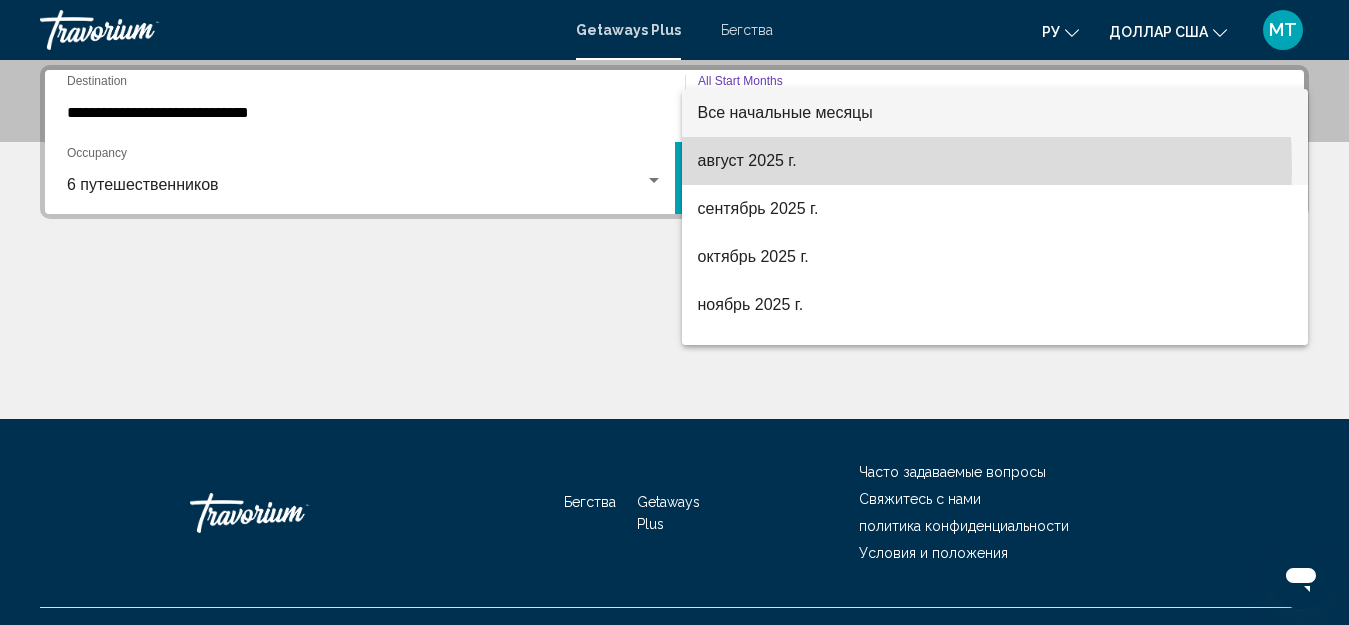 click on "август 2025 г." at bounding box center [995, 161] 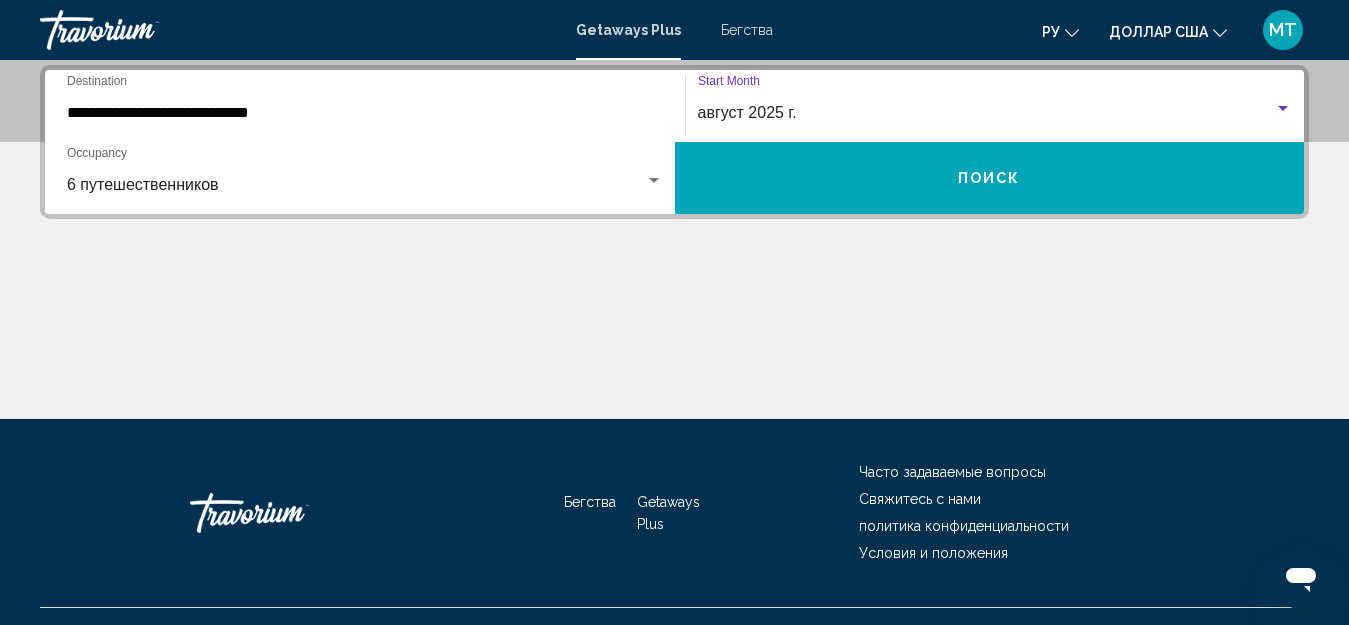 click on "Поиск" at bounding box center [990, 178] 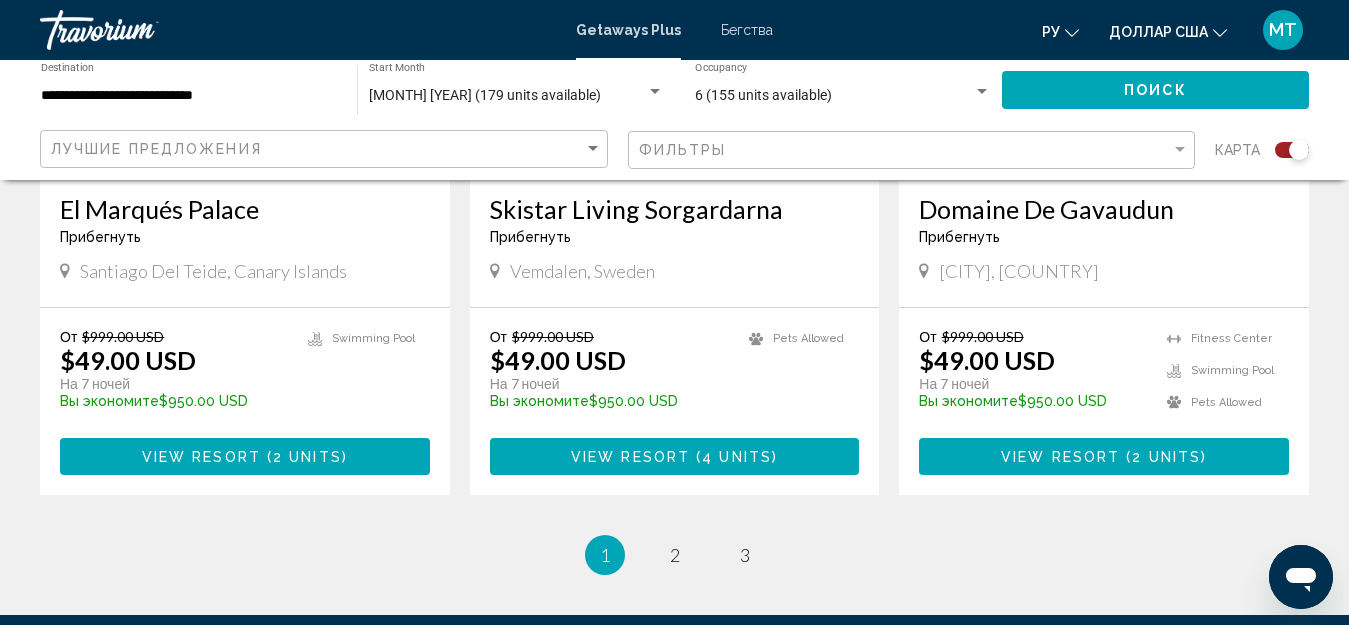 scroll, scrollTop: 3145, scrollLeft: 0, axis: vertical 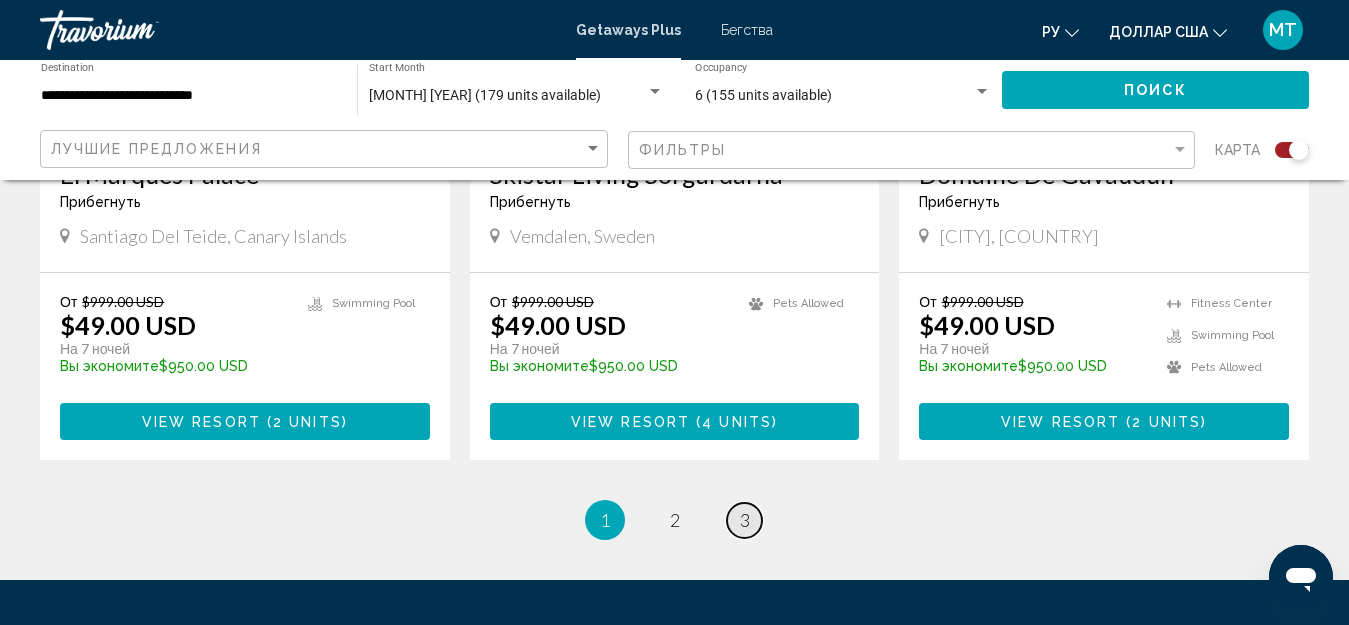 click on "page  3" at bounding box center [744, 520] 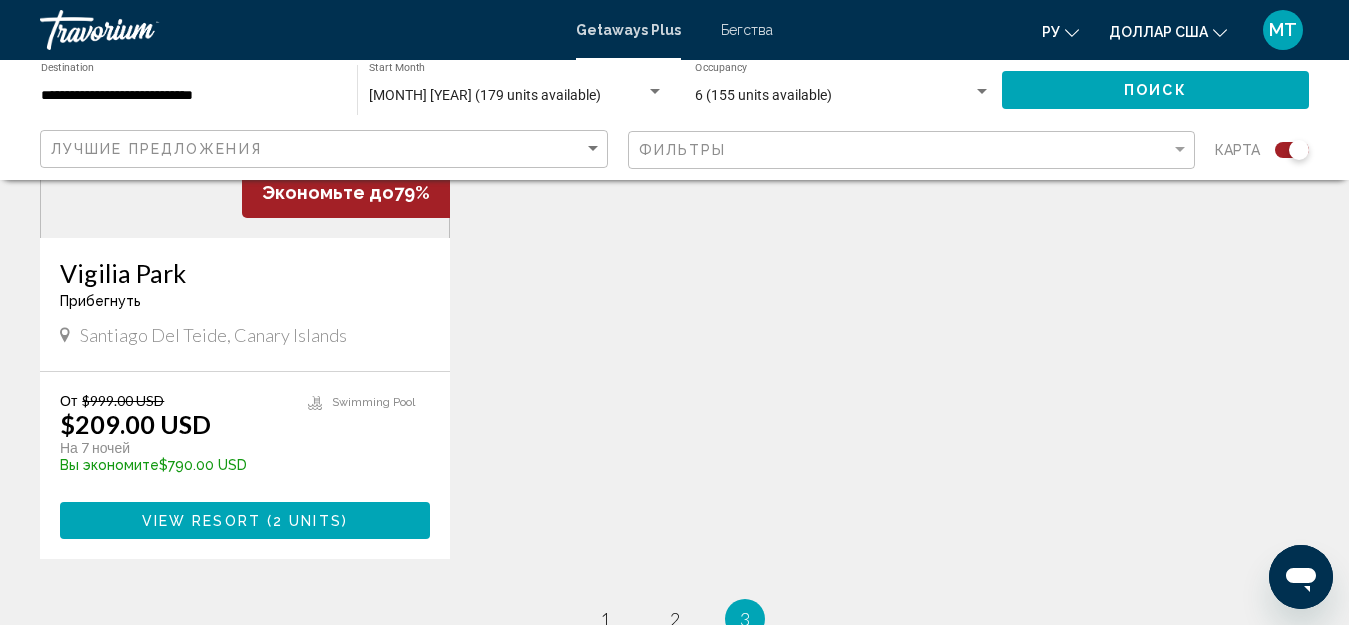 scroll, scrollTop: 1160, scrollLeft: 0, axis: vertical 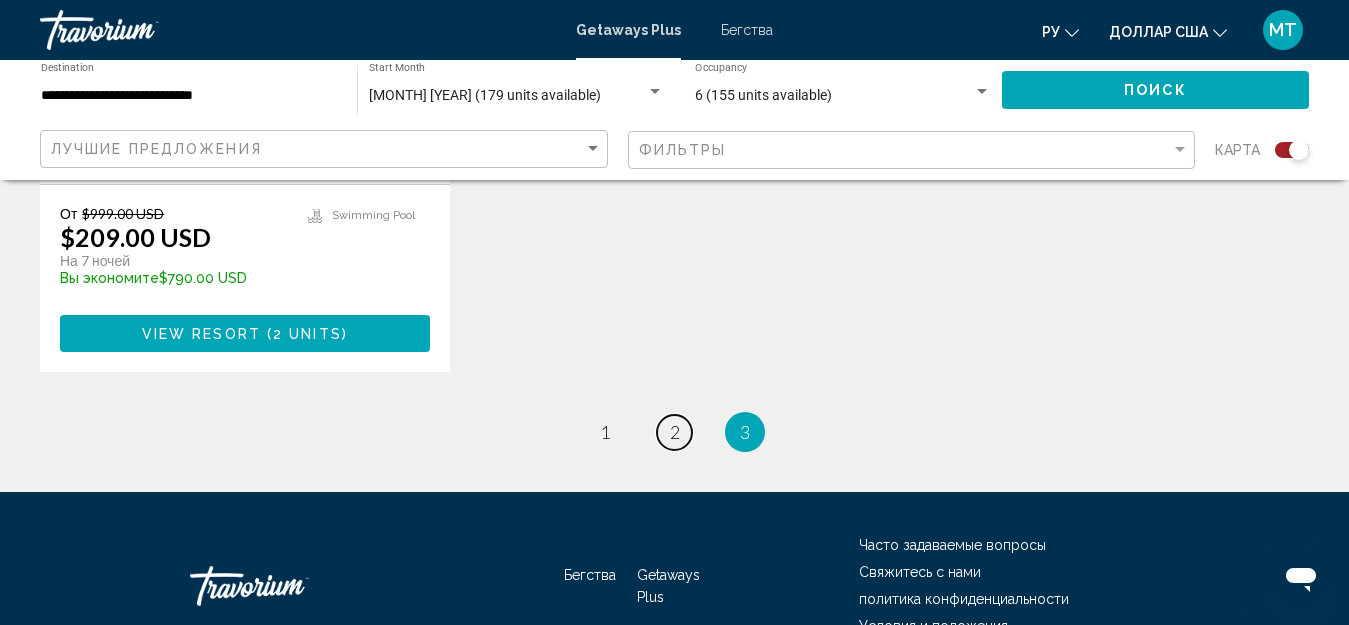 click on "2" at bounding box center (675, 432) 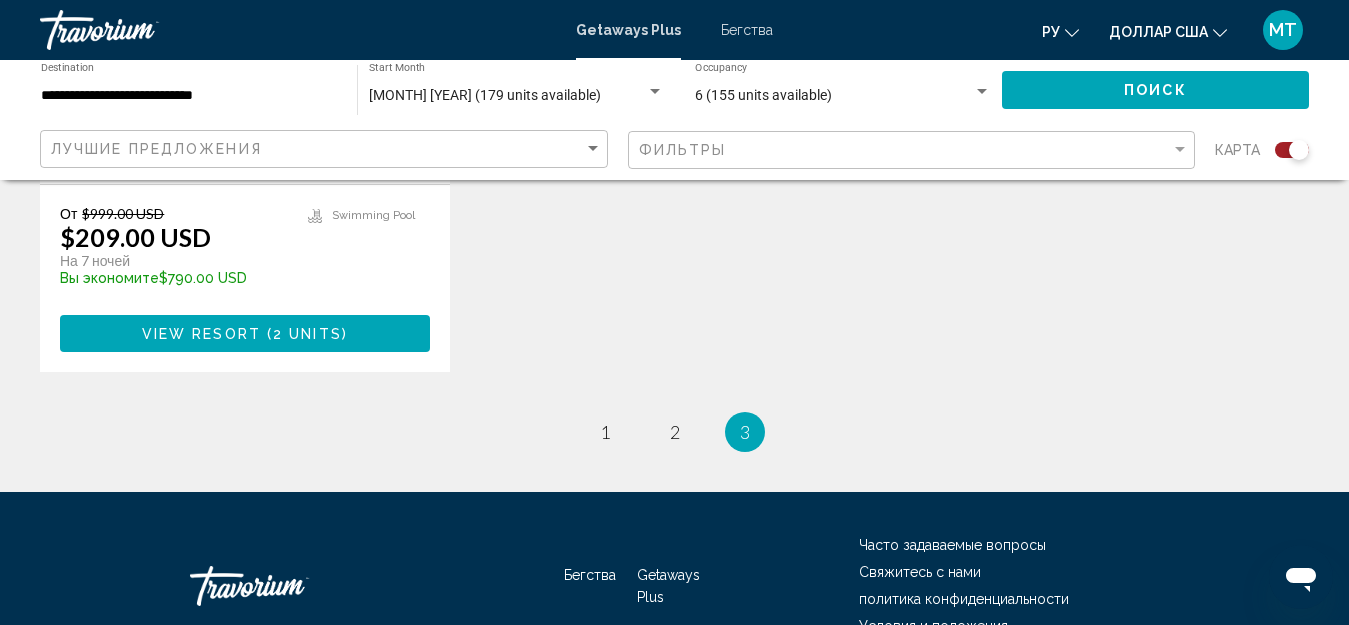 scroll, scrollTop: 0, scrollLeft: 0, axis: both 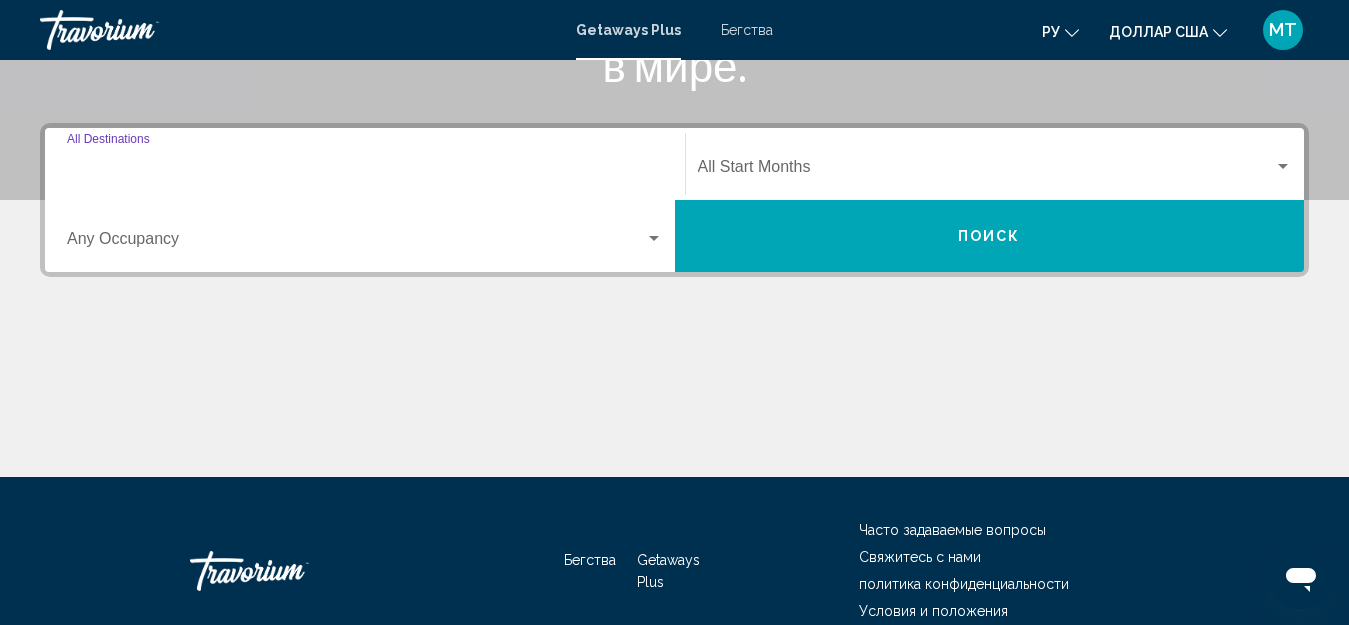 click on "Destination All Destinations" at bounding box center (365, 171) 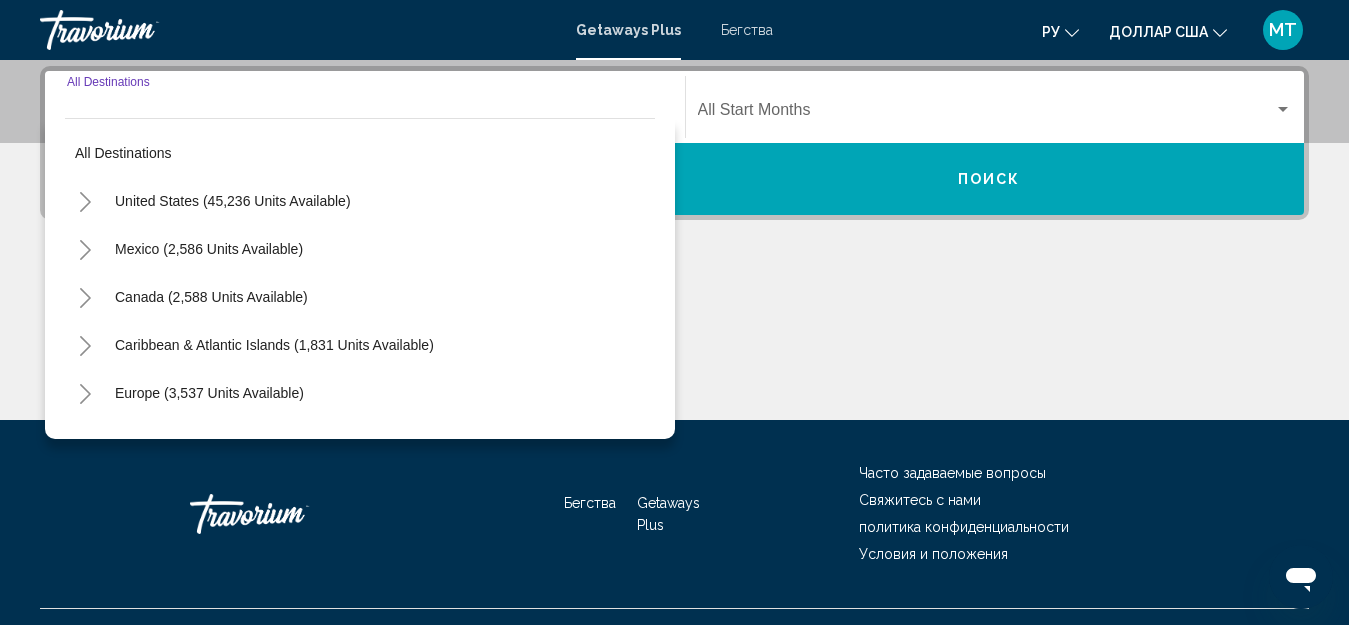 scroll, scrollTop: 458, scrollLeft: 0, axis: vertical 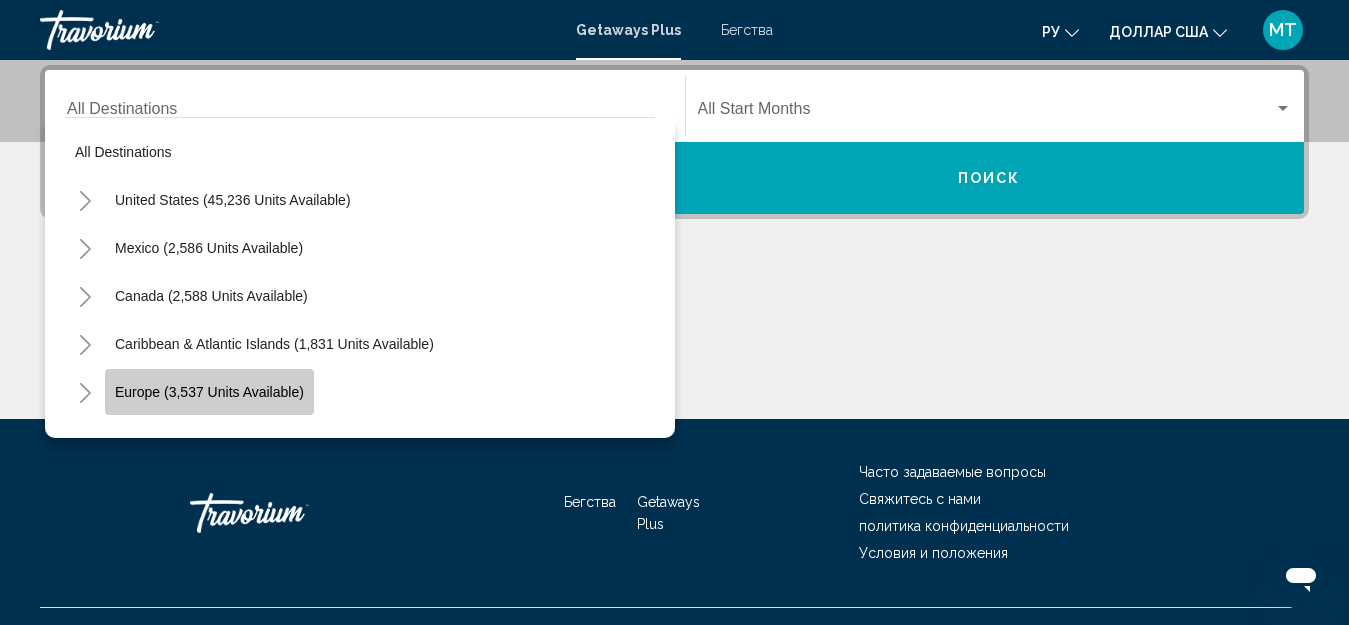click on "Europe (3,537 units available)" 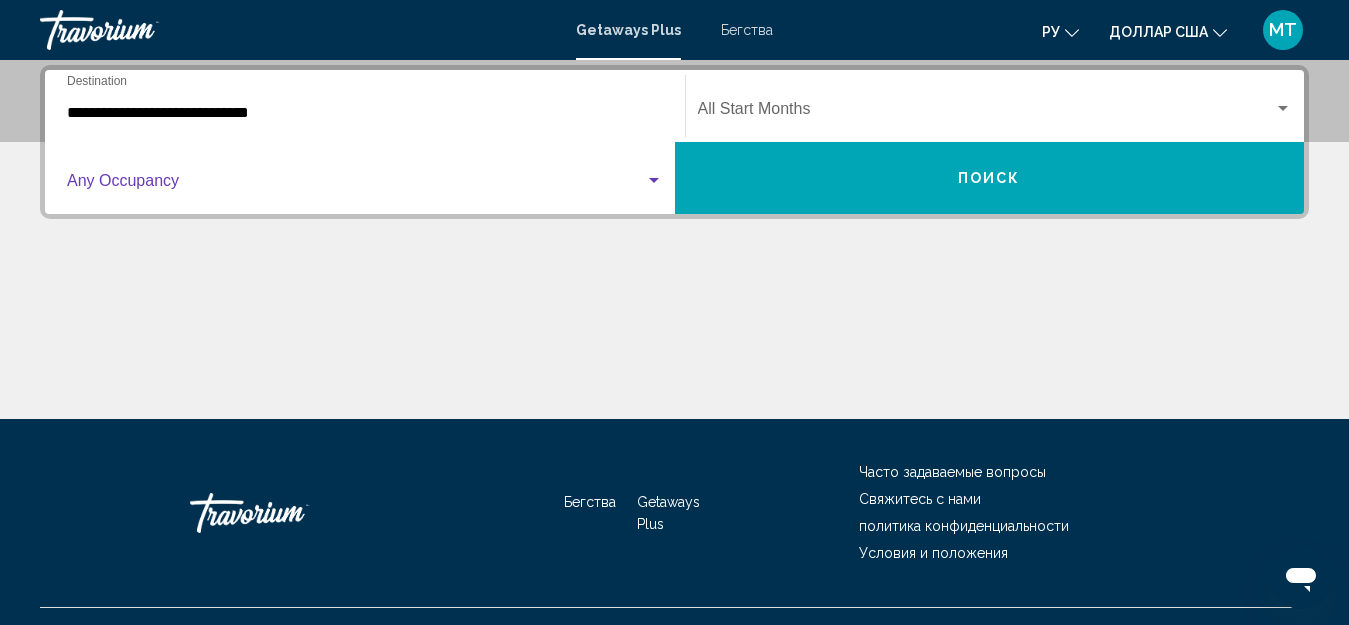 click at bounding box center (356, 185) 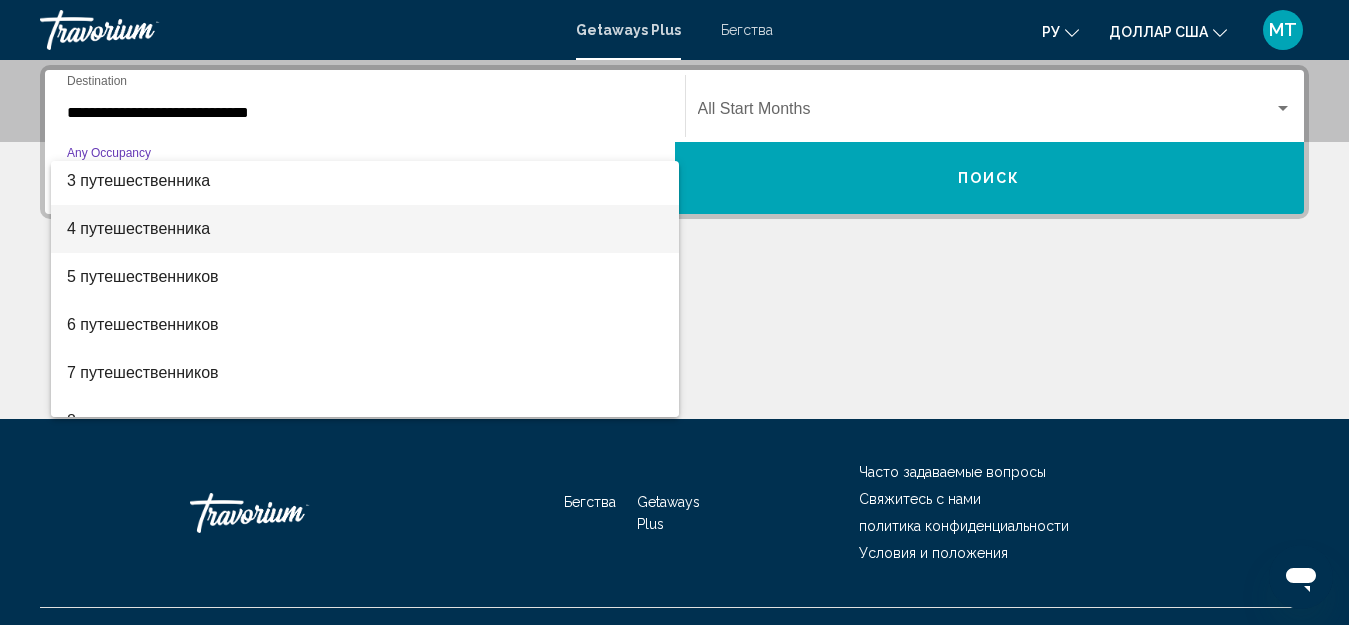 scroll, scrollTop: 200, scrollLeft: 0, axis: vertical 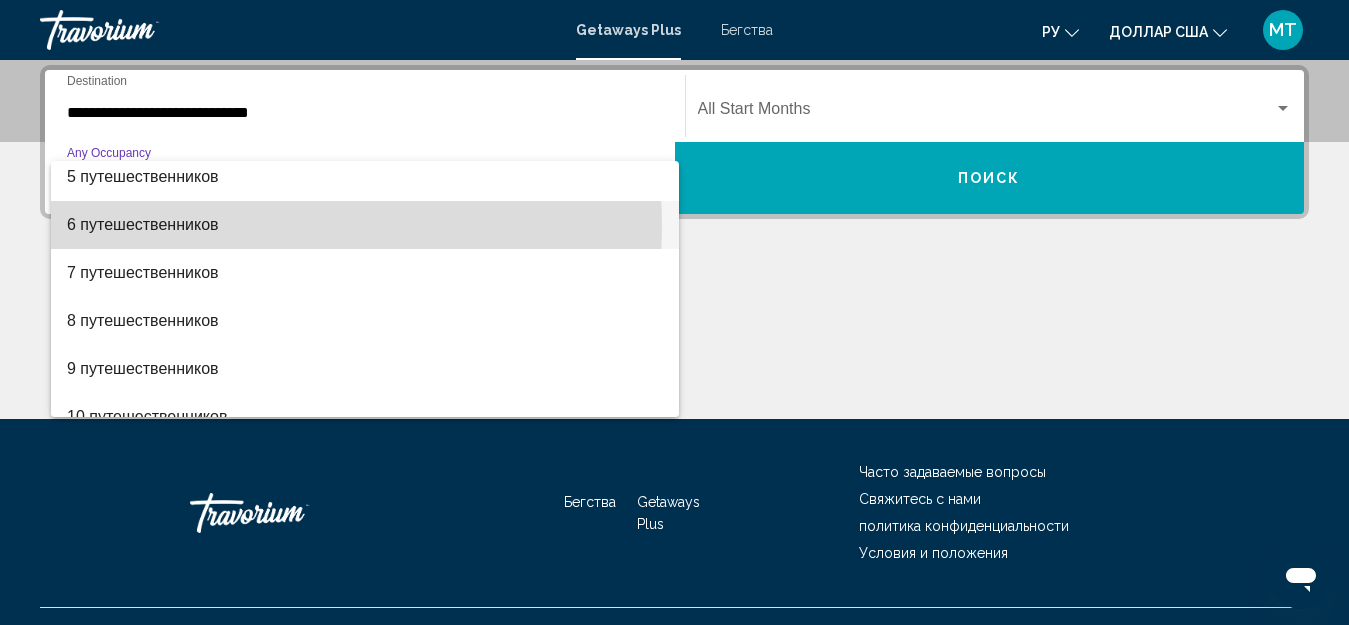 click on "6 путешественников" at bounding box center [143, 224] 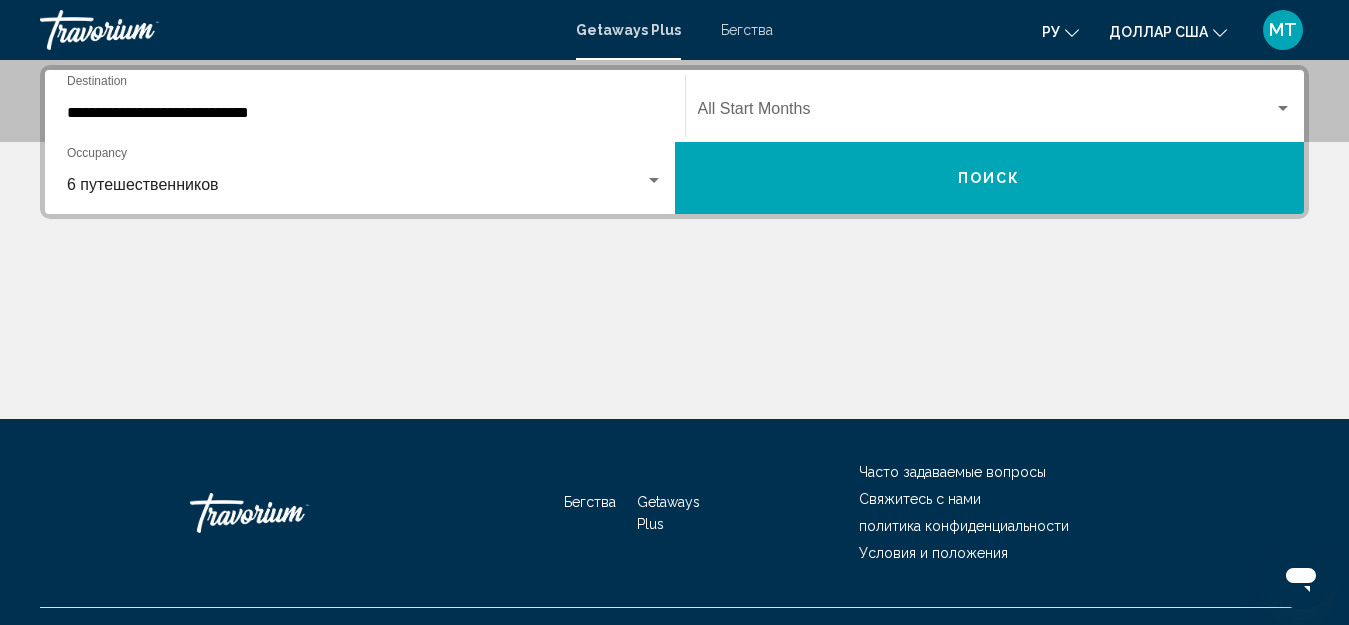 click on "Start Month All Start Months" 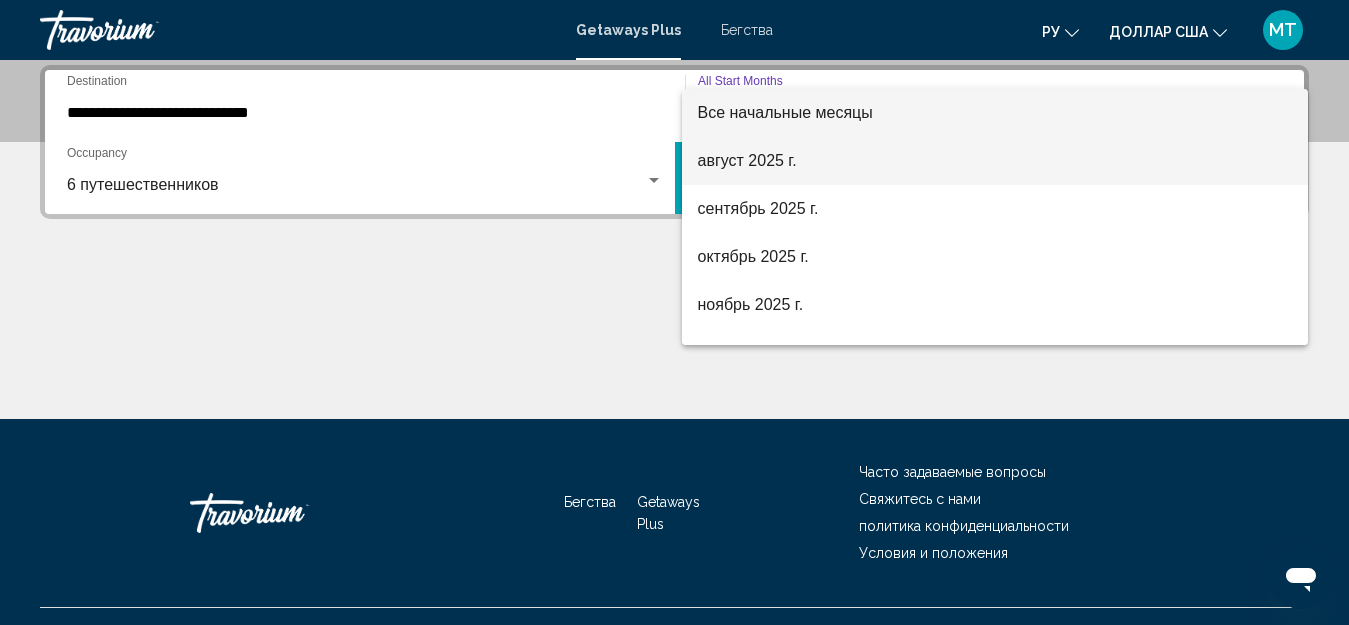 click on "август 2025 г." at bounding box center [995, 161] 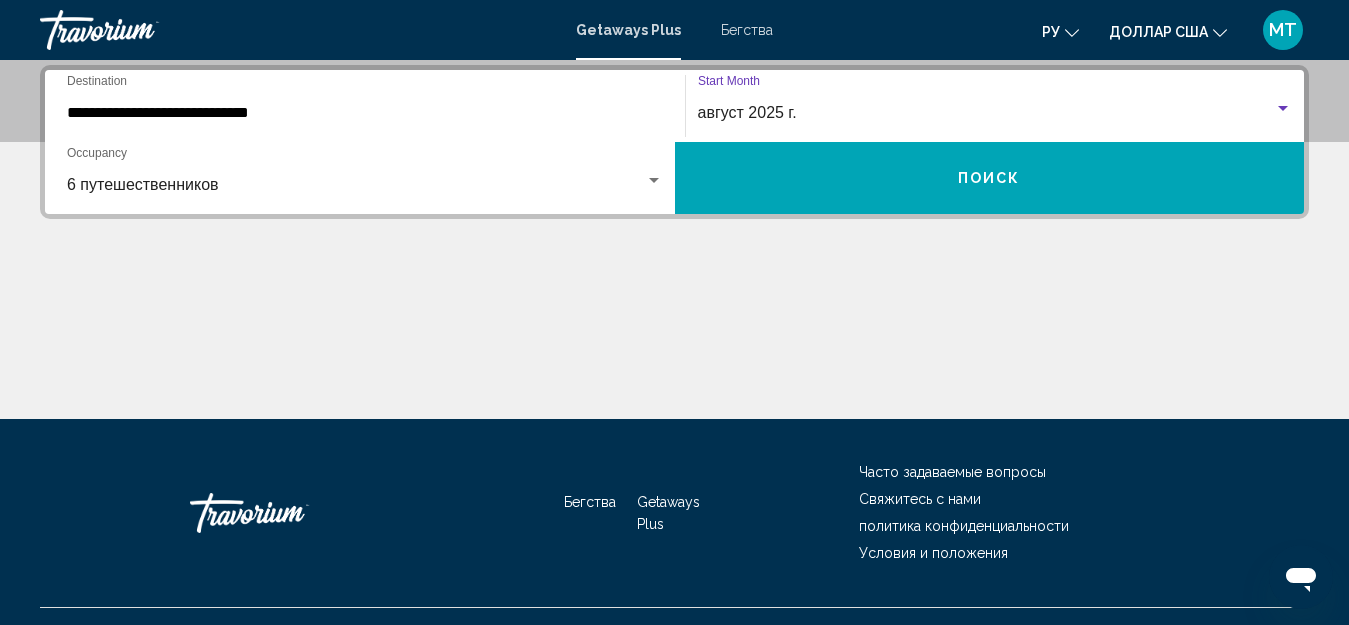 click on "Поиск" at bounding box center (990, 178) 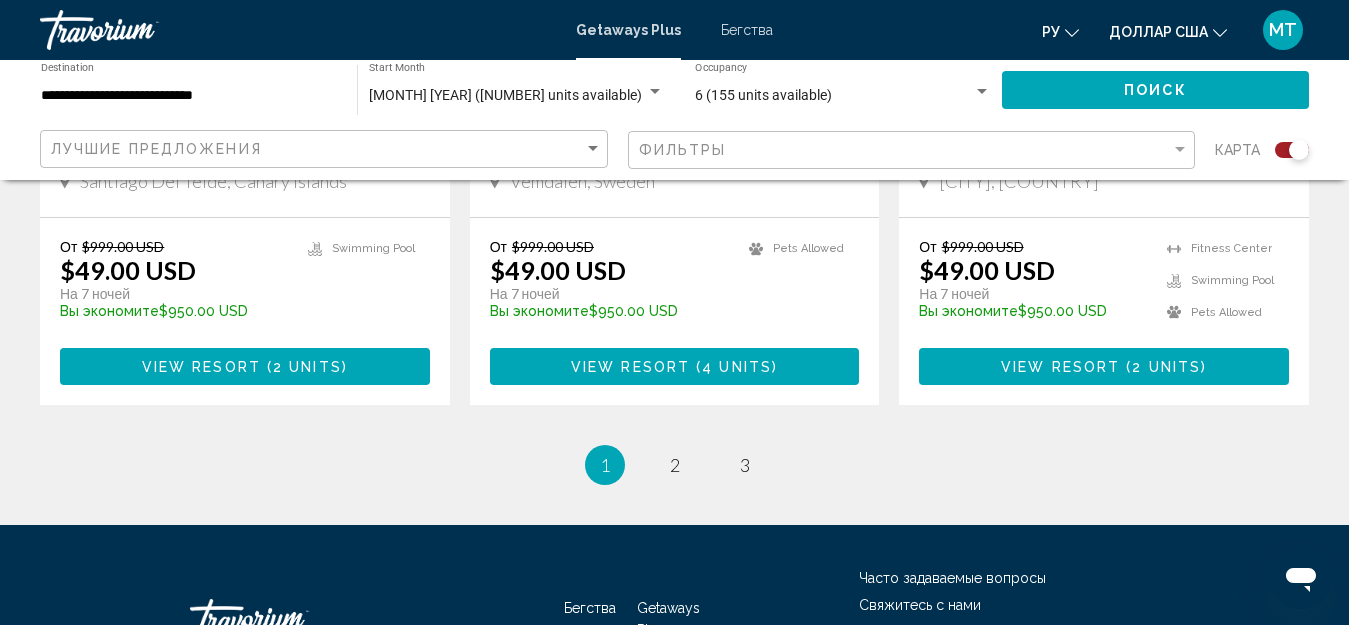 scroll, scrollTop: 3100, scrollLeft: 0, axis: vertical 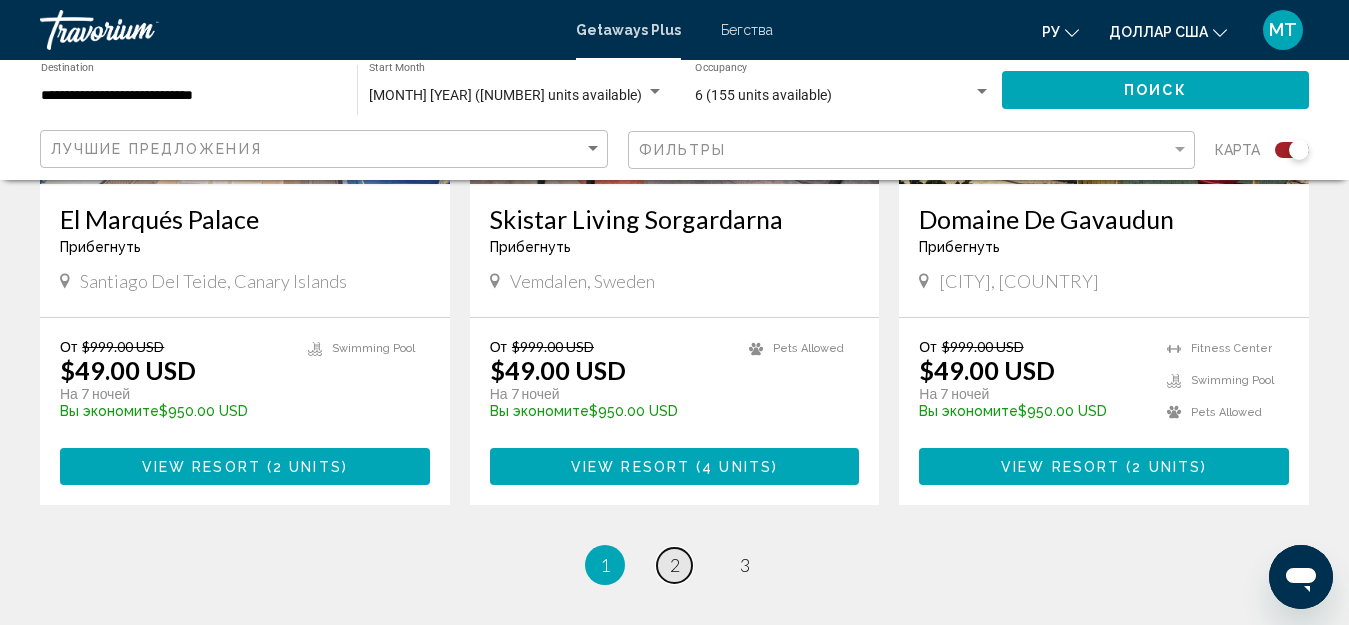 click on "2" at bounding box center [675, 565] 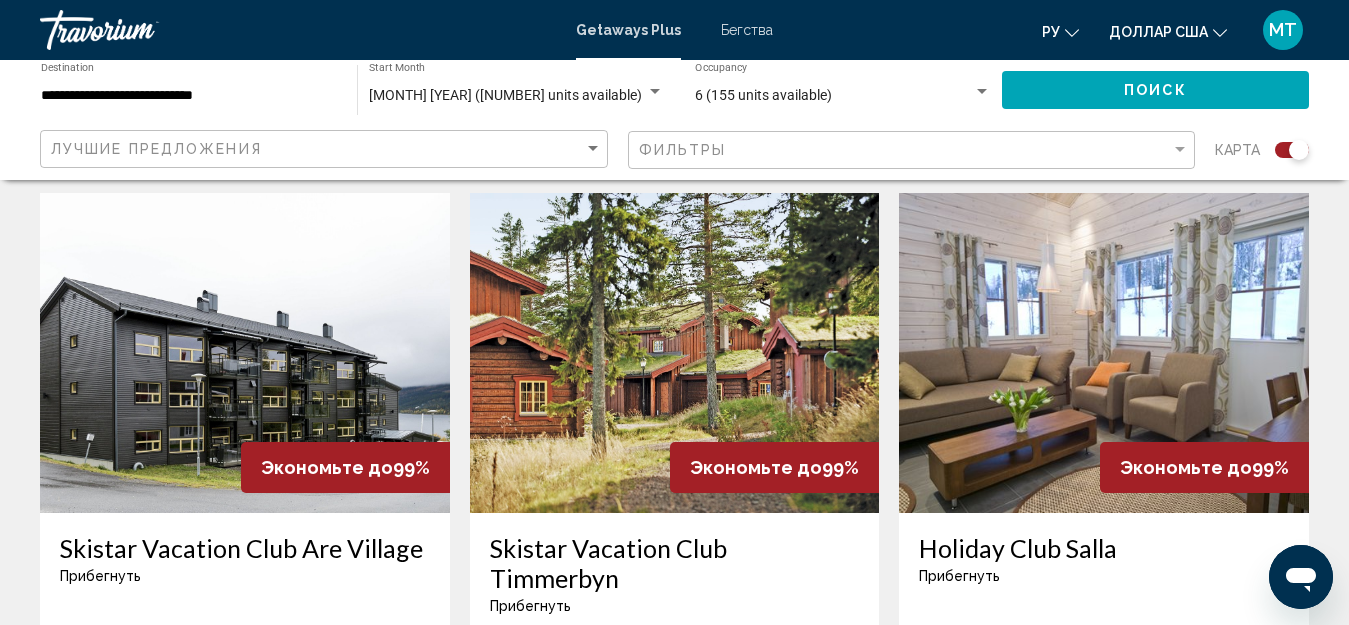 scroll, scrollTop: 700, scrollLeft: 0, axis: vertical 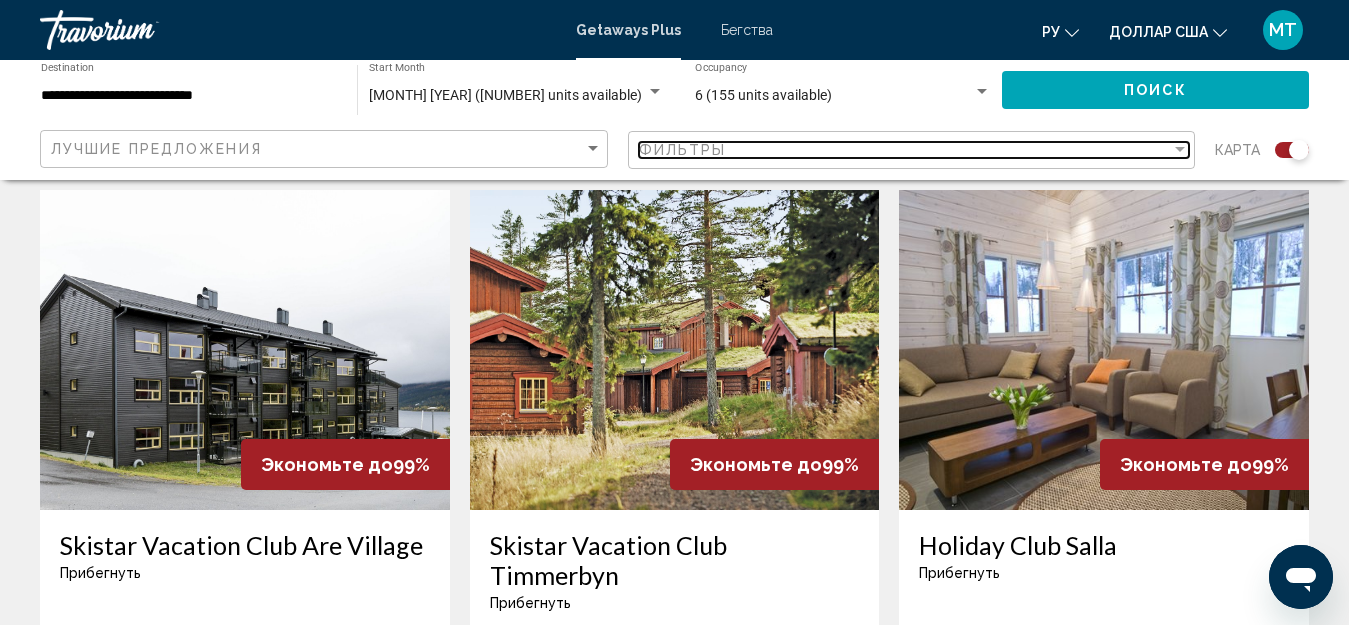 click at bounding box center (1180, 149) 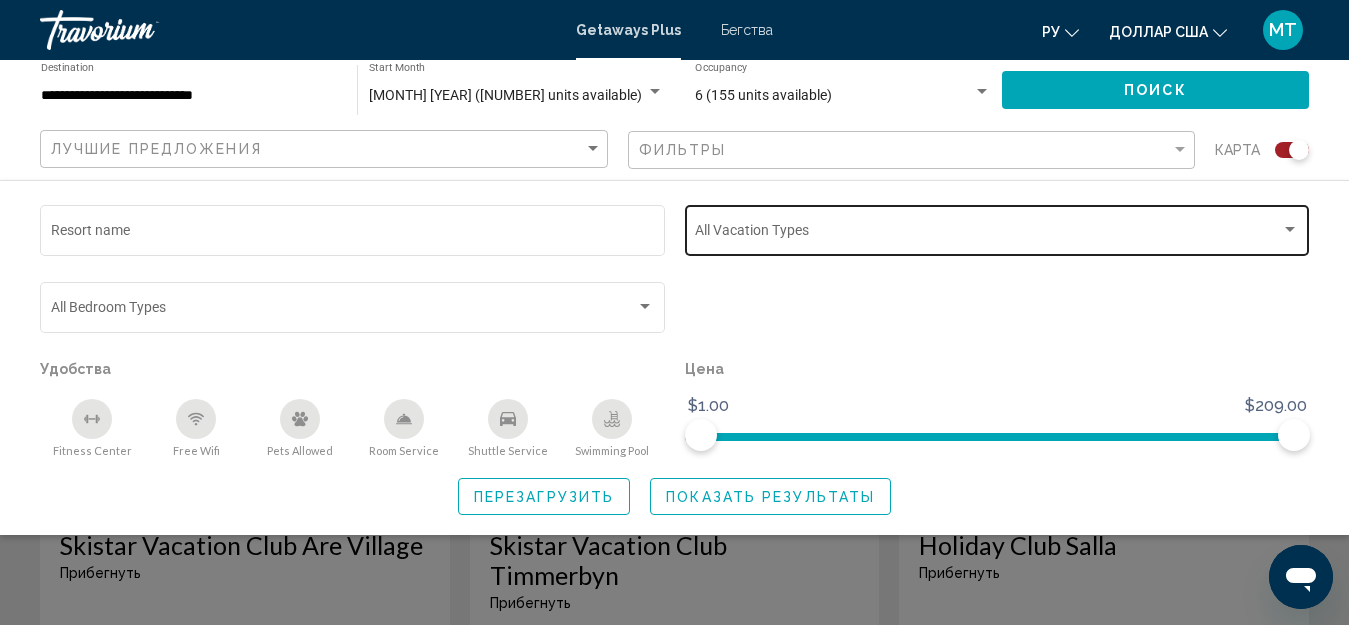 click at bounding box center [988, 234] 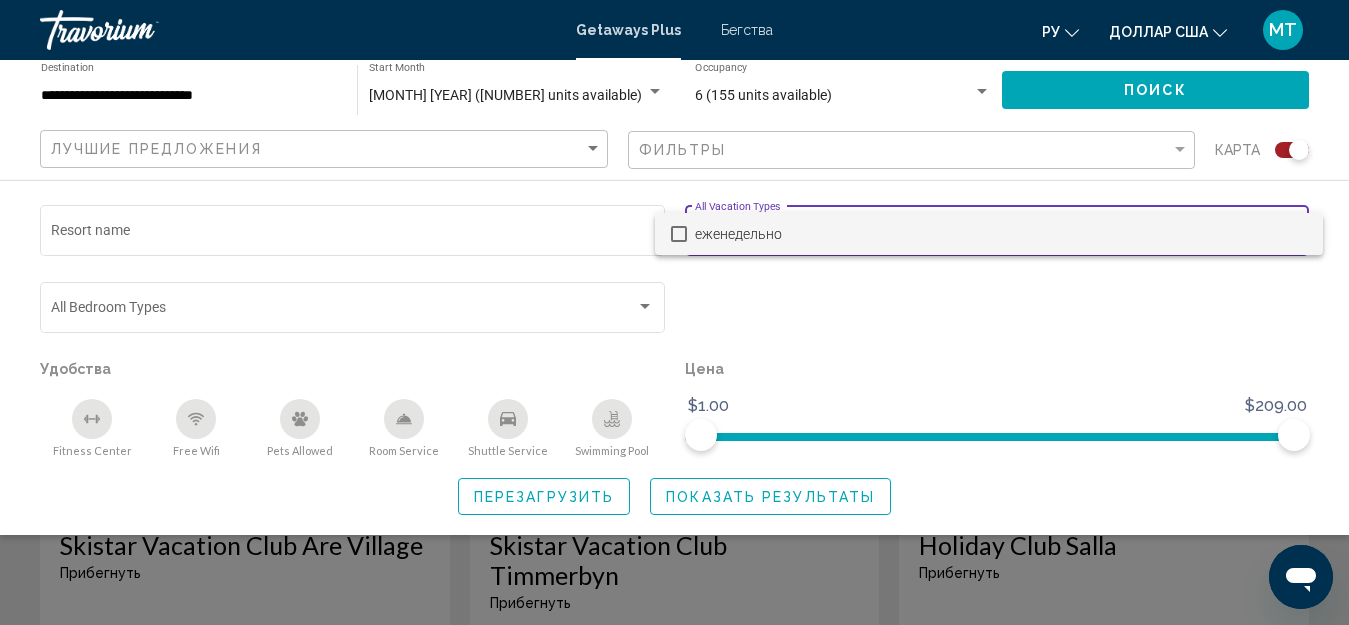 click at bounding box center [674, 312] 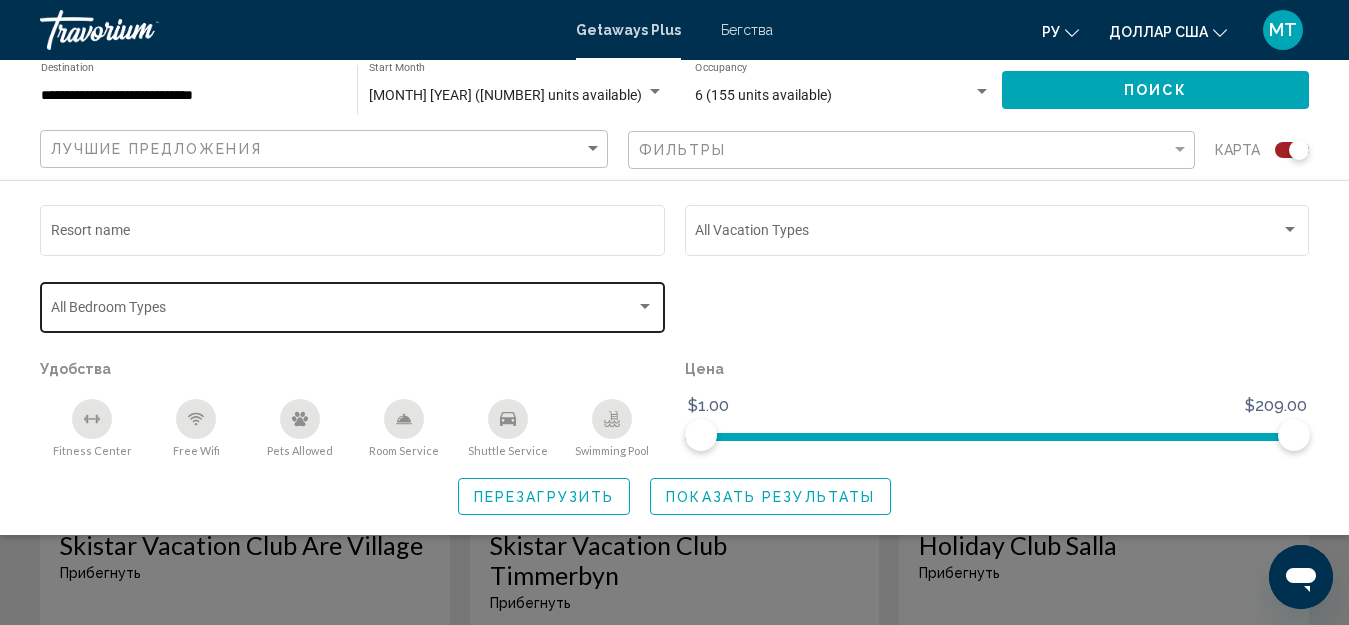 click at bounding box center [344, 311] 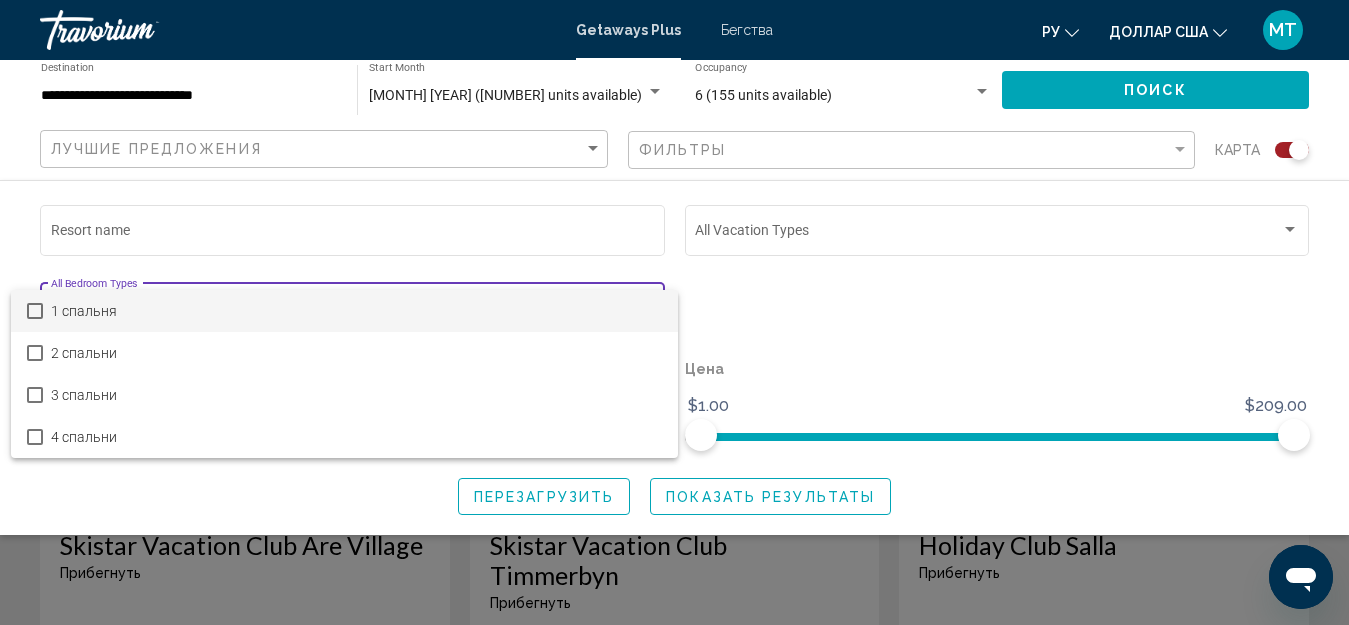 click at bounding box center [674, 312] 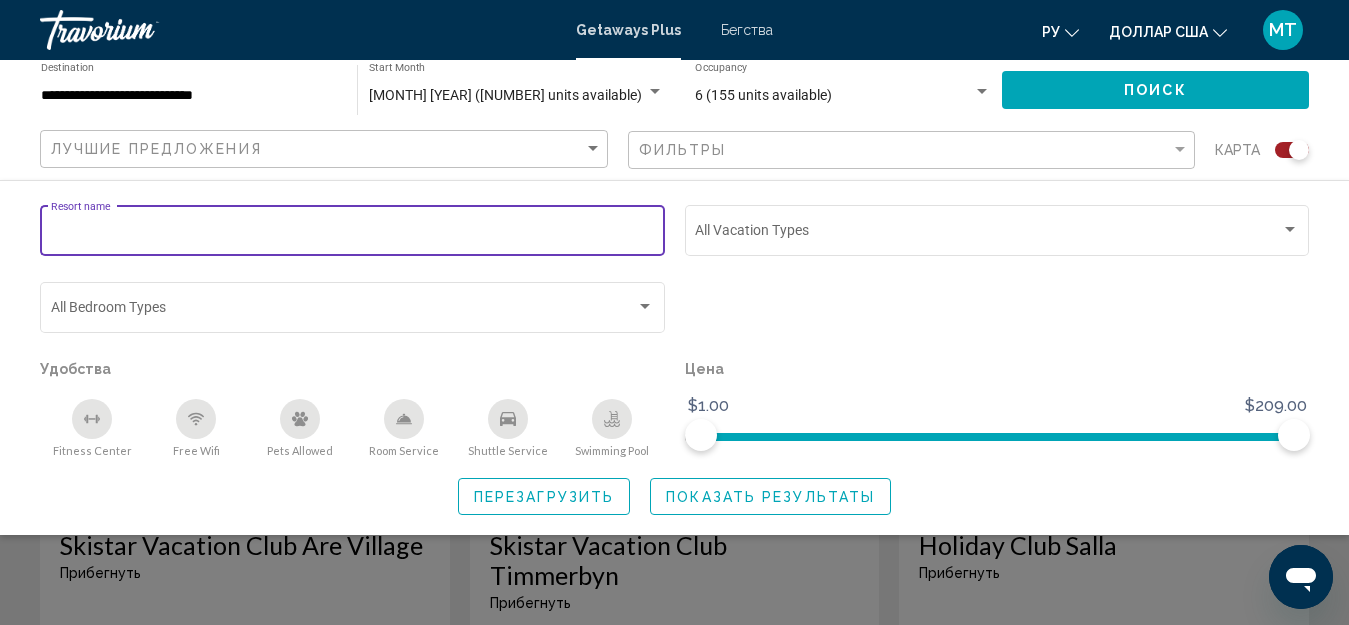 click on "Resort name" at bounding box center [353, 234] 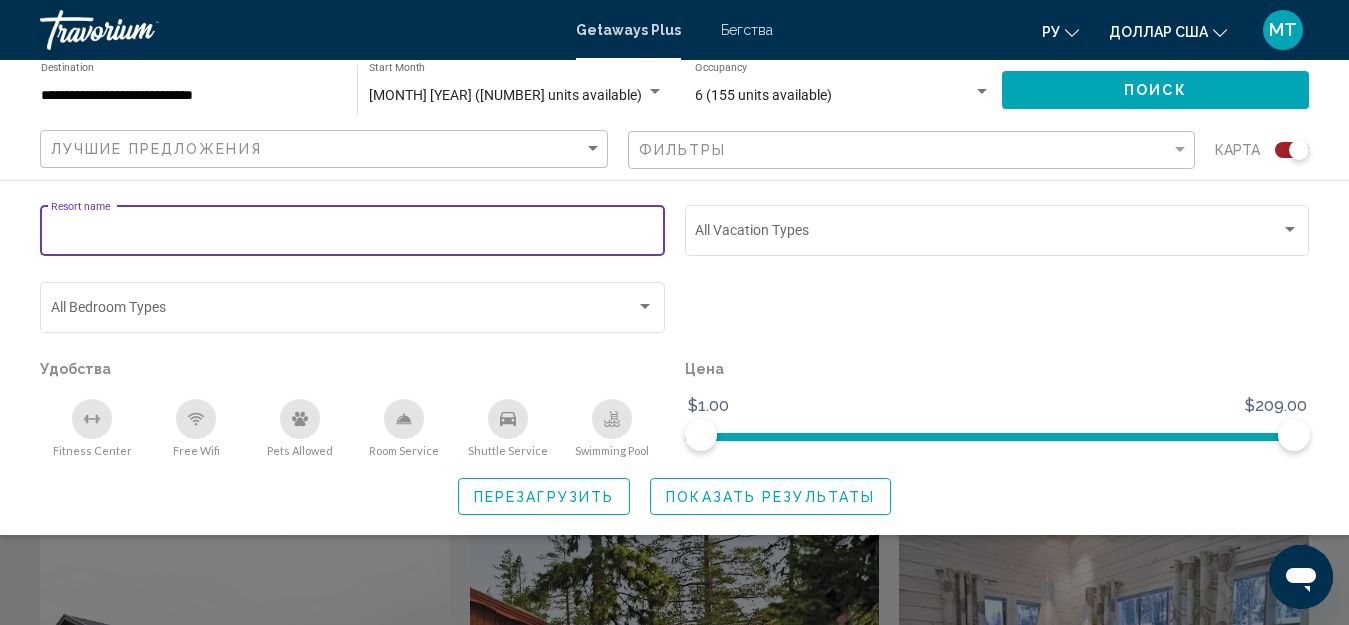 scroll, scrollTop: 300, scrollLeft: 0, axis: vertical 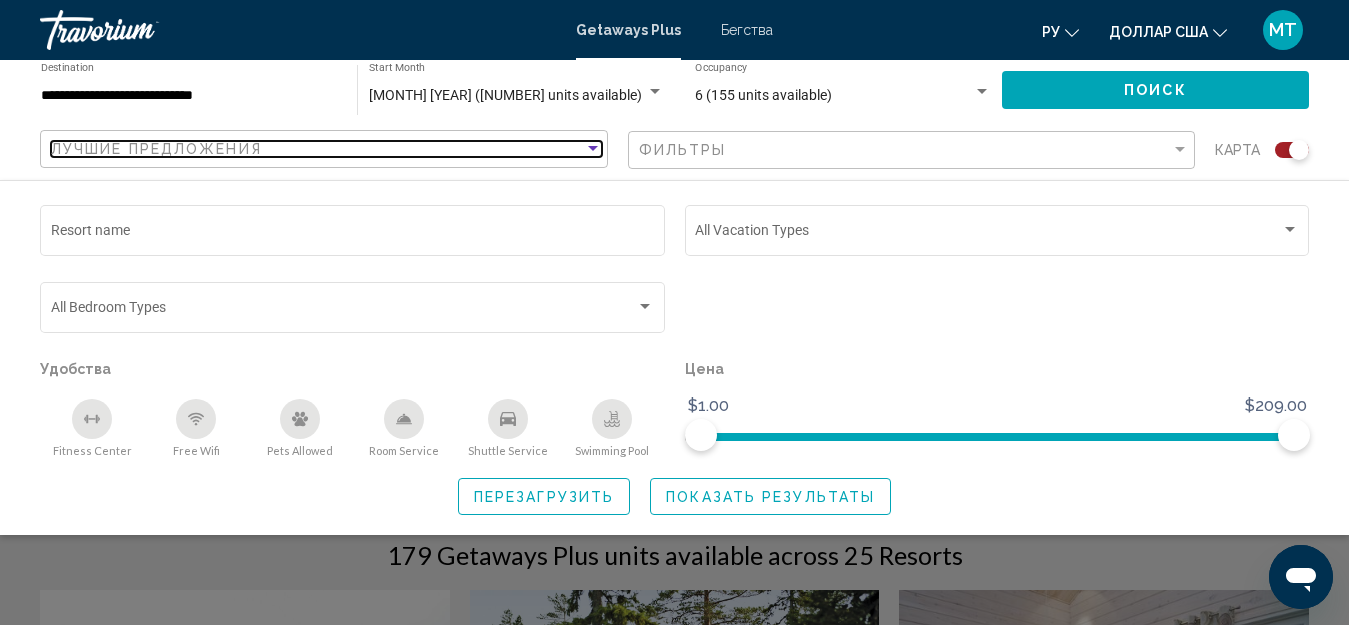 click at bounding box center (593, 149) 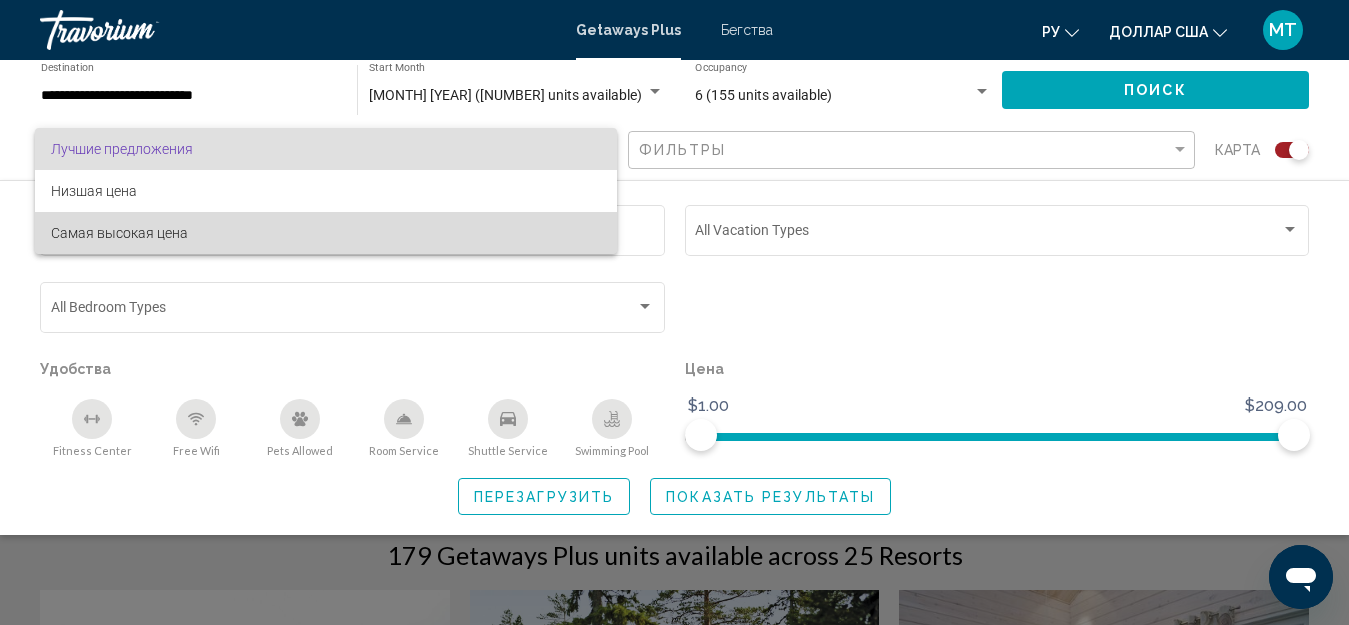 click on "Самая высокая цена" at bounding box center [326, 233] 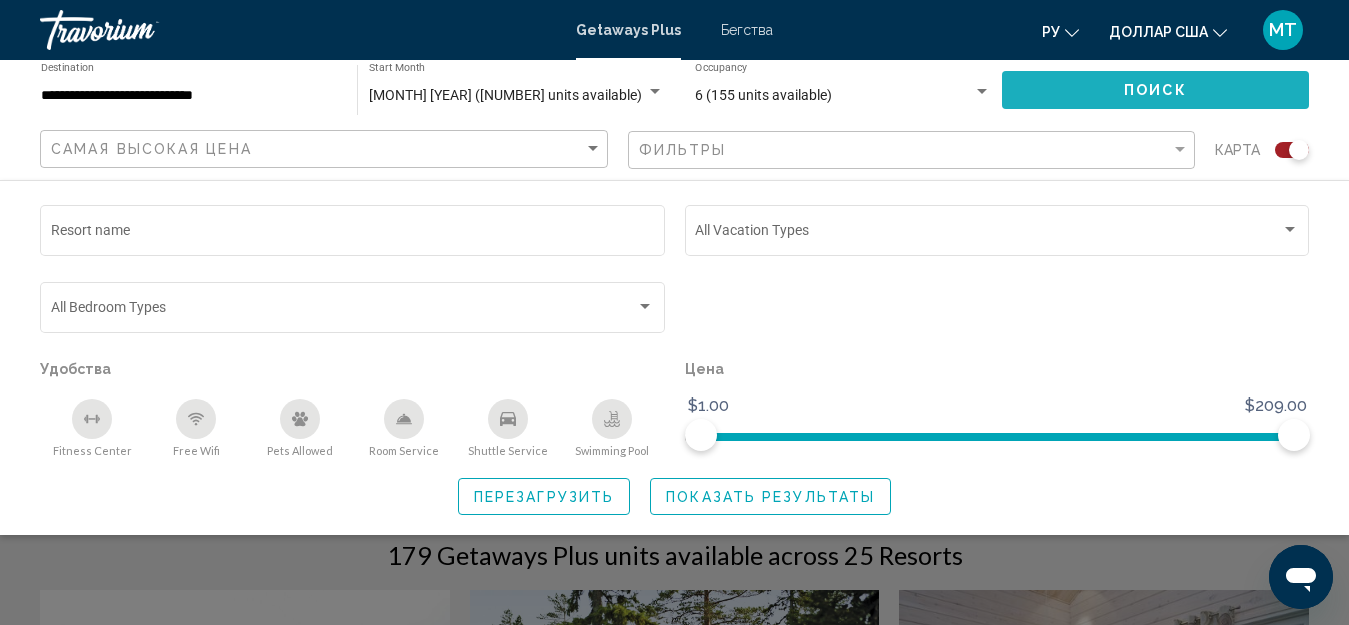 click on "Поиск" 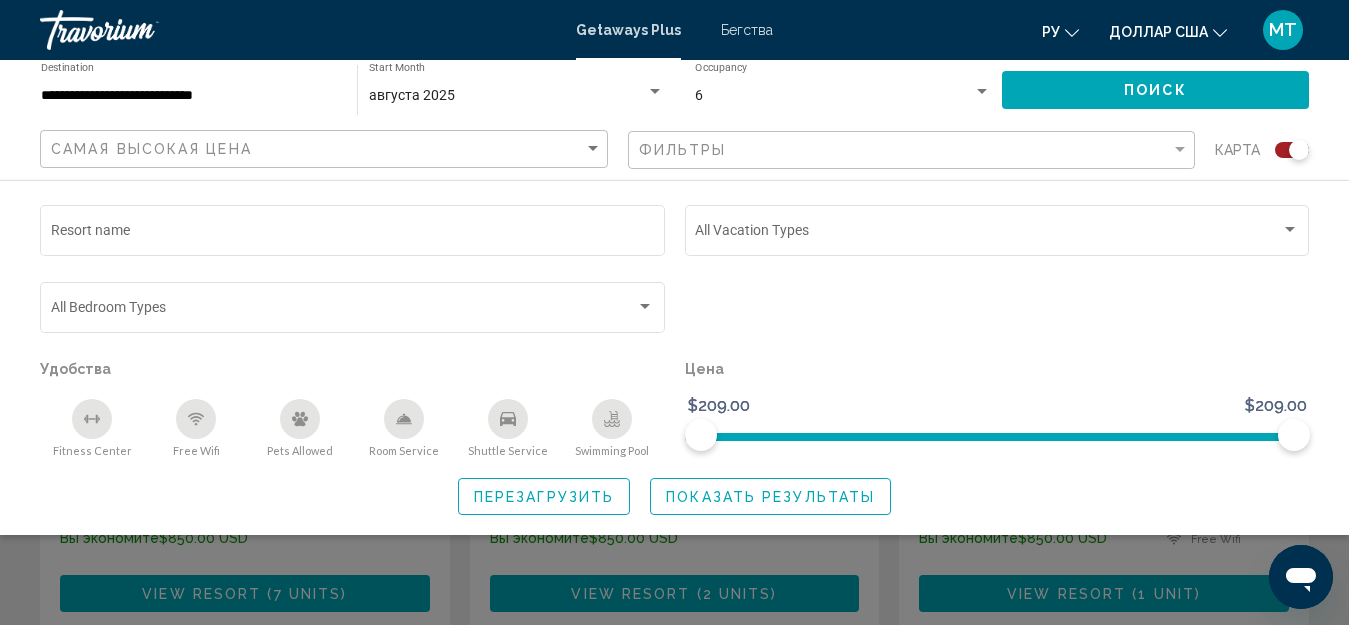 scroll, scrollTop: 1000, scrollLeft: 0, axis: vertical 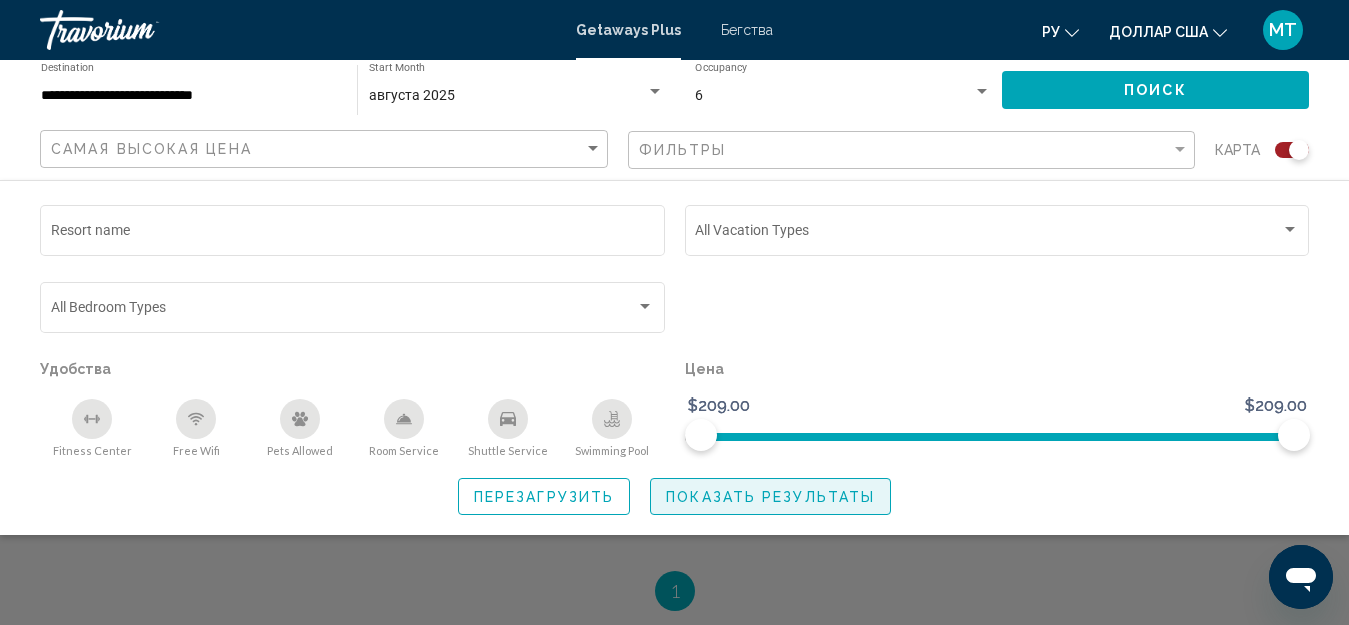 click on "Показать результаты" 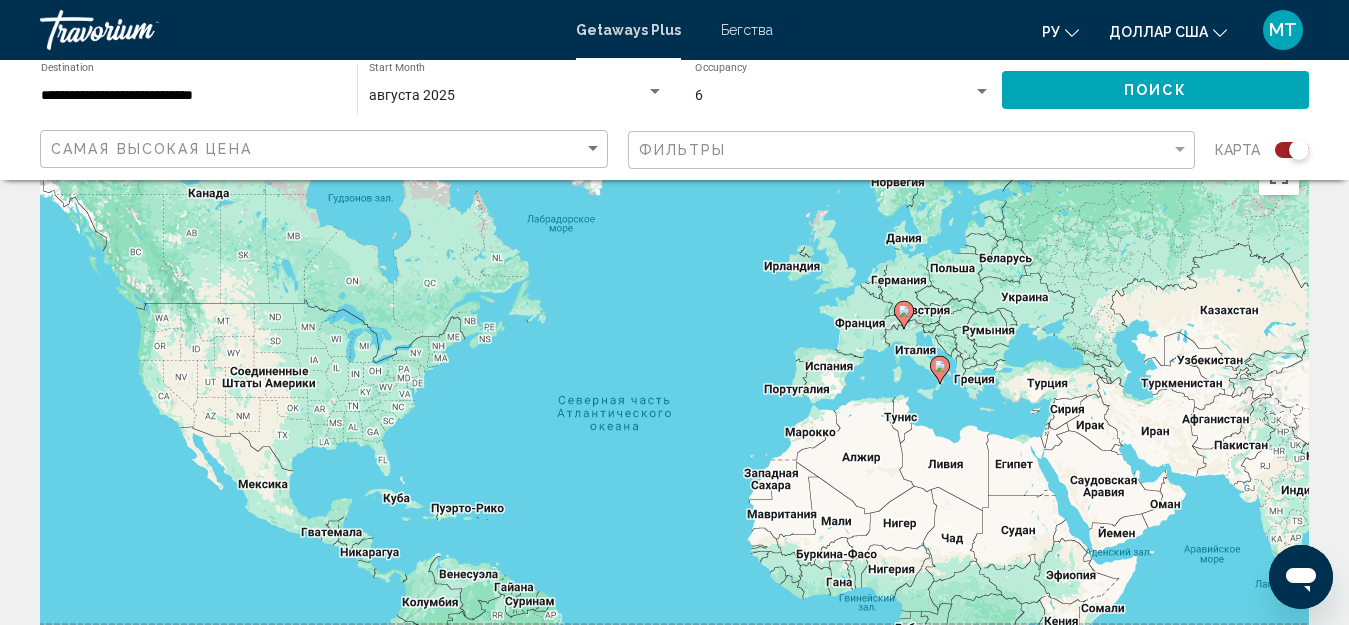 scroll, scrollTop: 0, scrollLeft: 0, axis: both 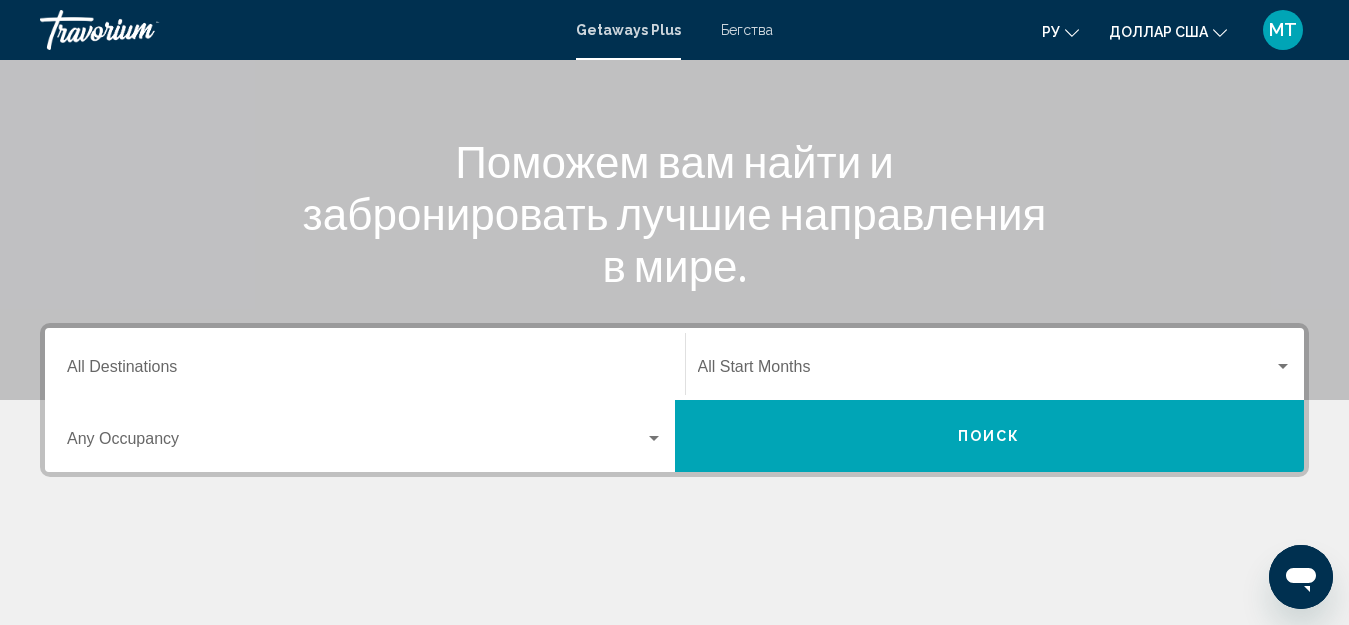 click on "Destination All Destinations" at bounding box center (365, 371) 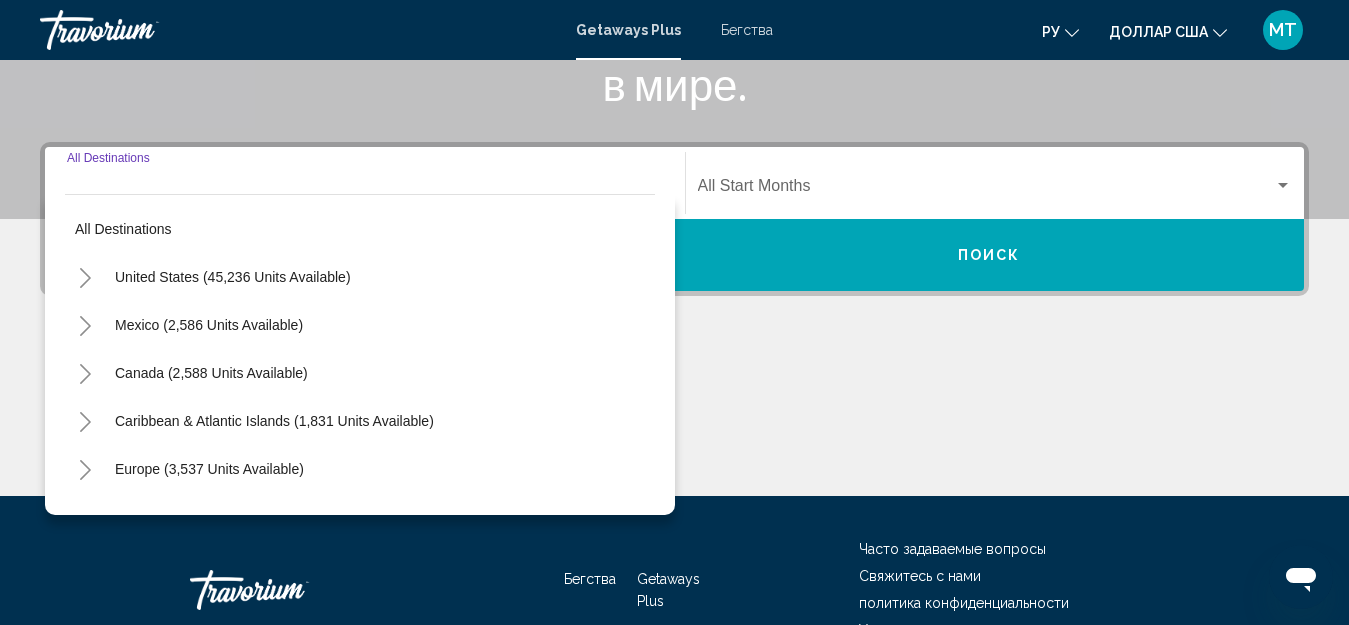 scroll, scrollTop: 458, scrollLeft: 0, axis: vertical 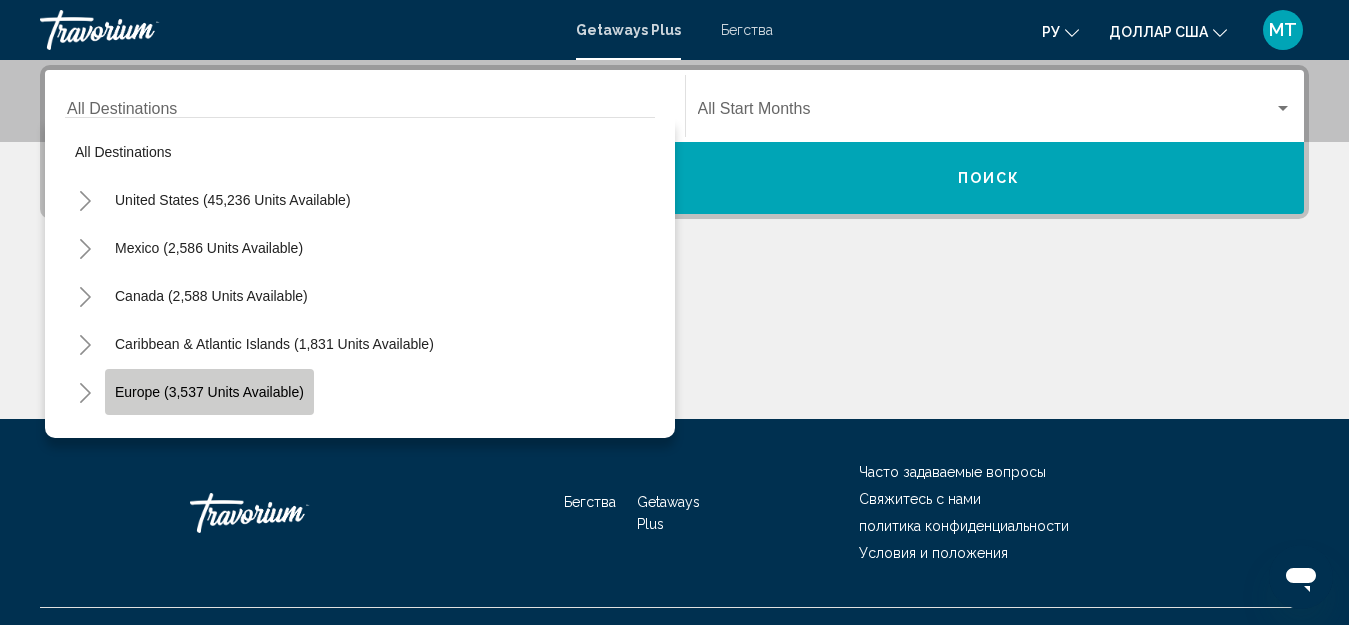 click on "Europe (3,537 units available)" 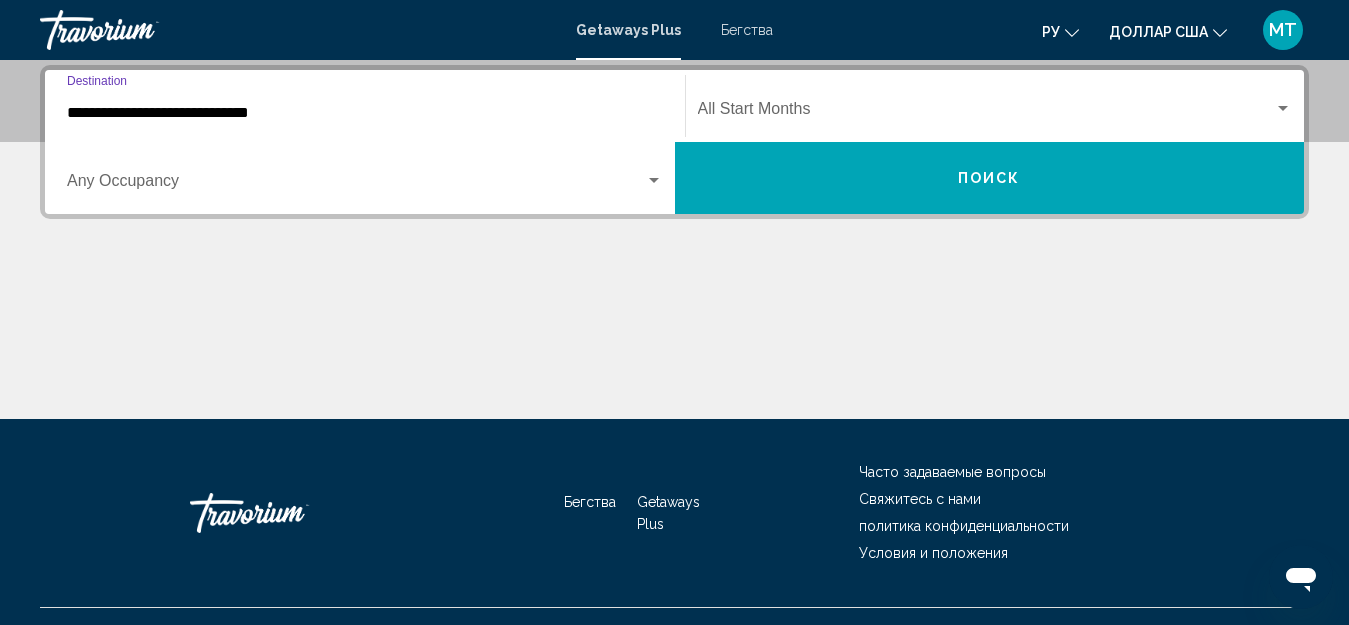 click at bounding box center [356, 185] 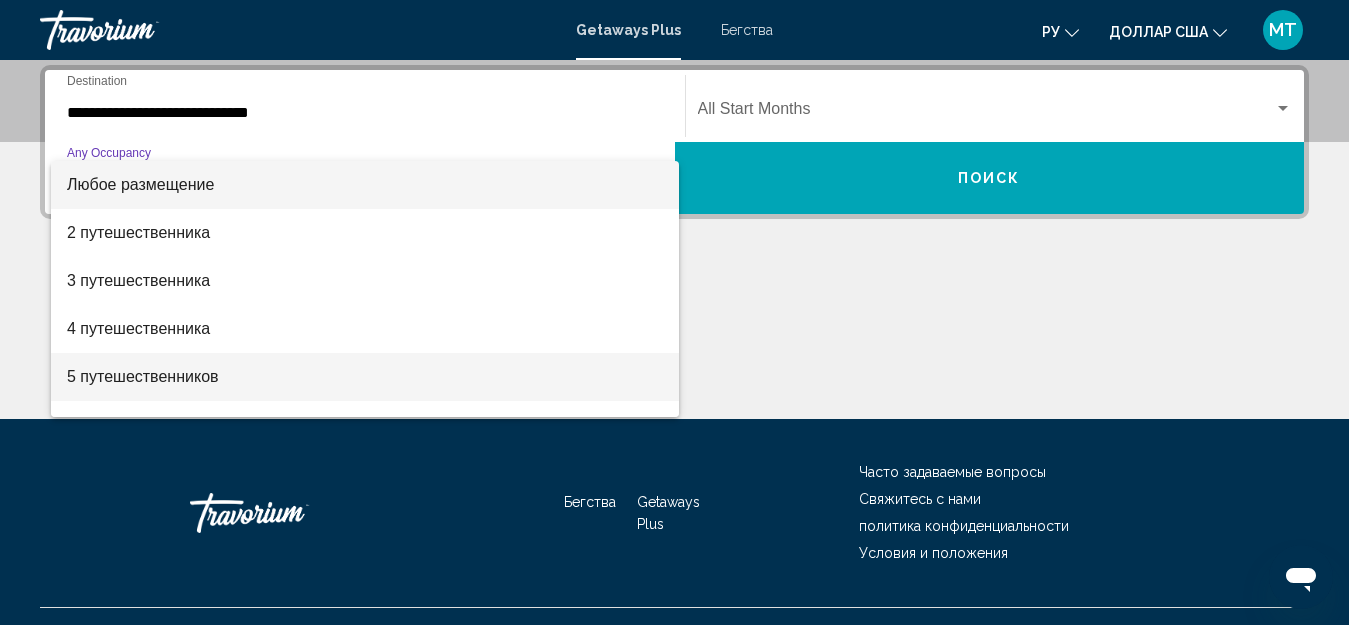 scroll, scrollTop: 100, scrollLeft: 0, axis: vertical 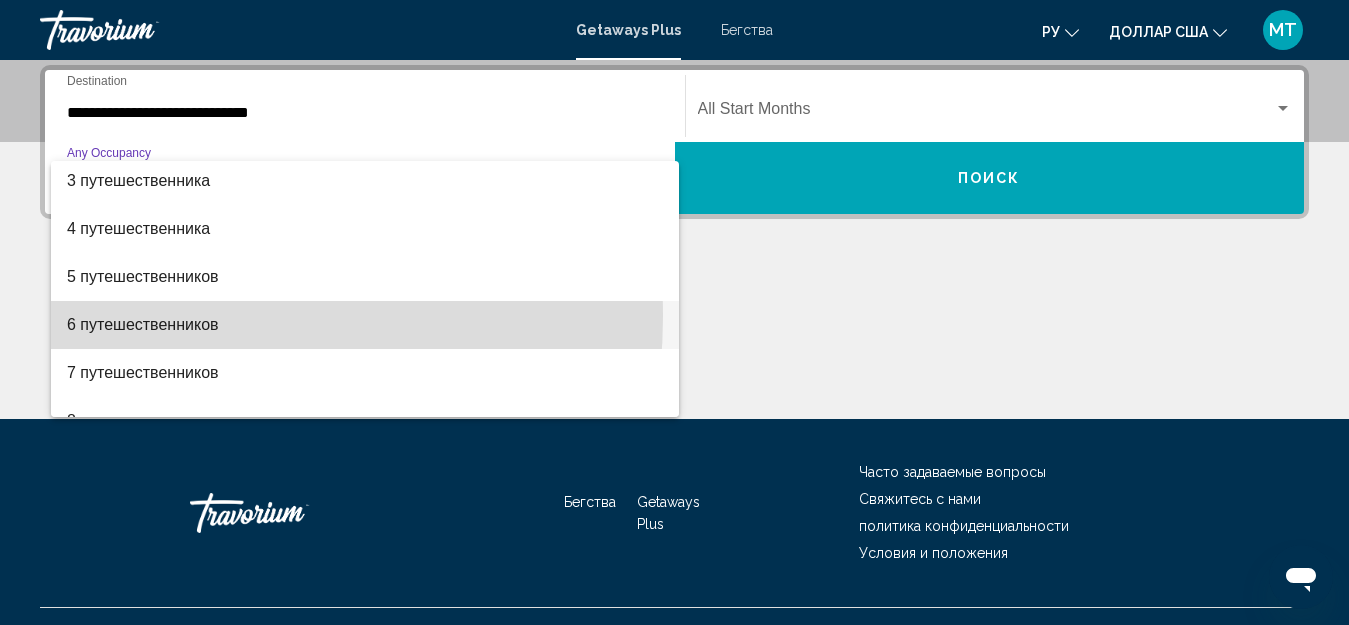 click on "6 путешественников" at bounding box center [143, 324] 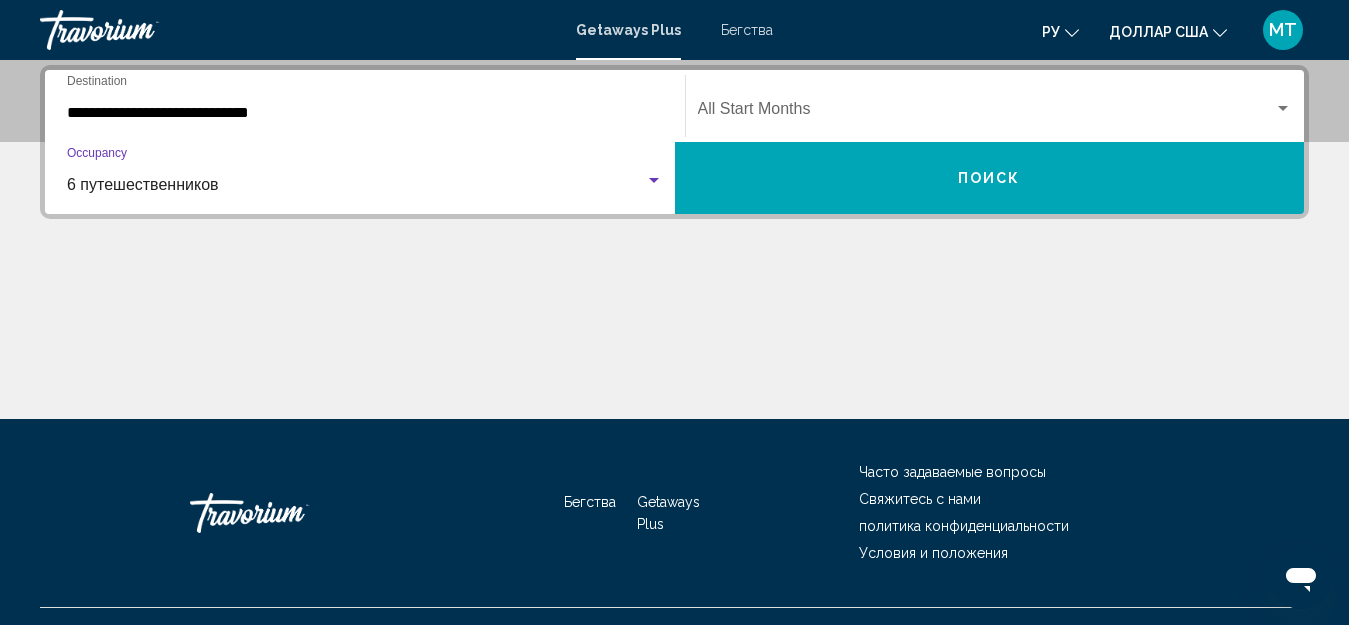click on "Start Month All Start Months" 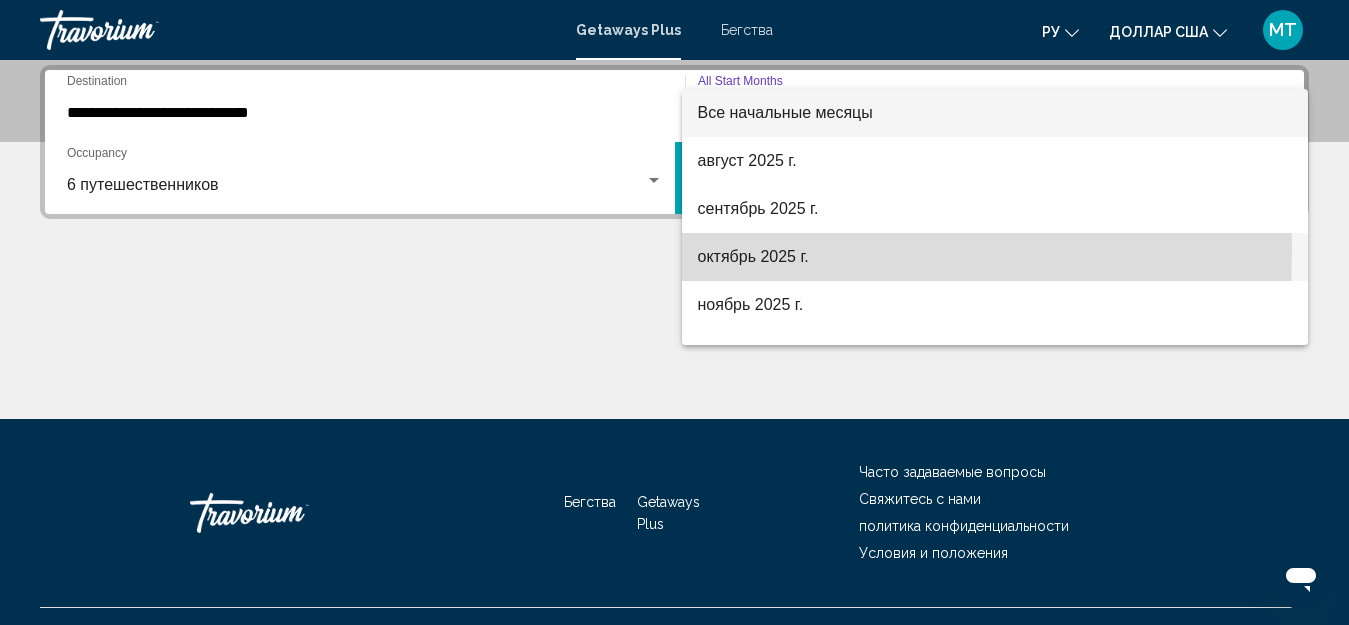 click on "октябрь 2025 г." at bounding box center [753, 256] 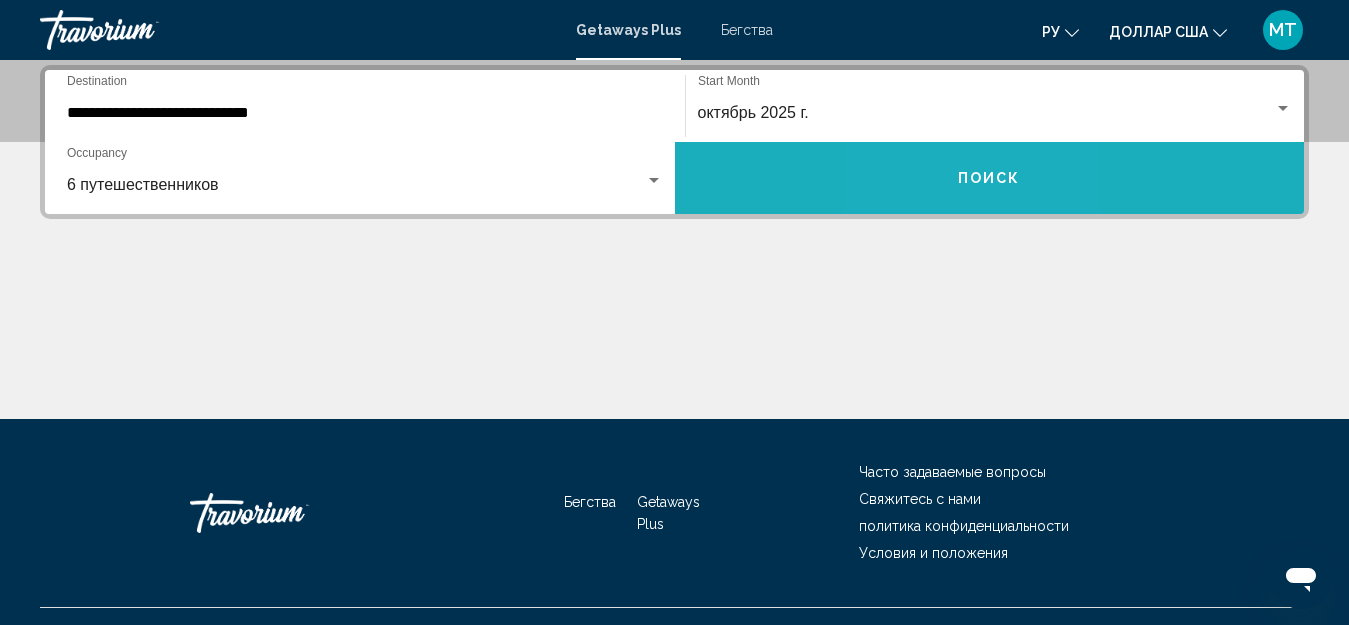 click on "Поиск" at bounding box center (990, 178) 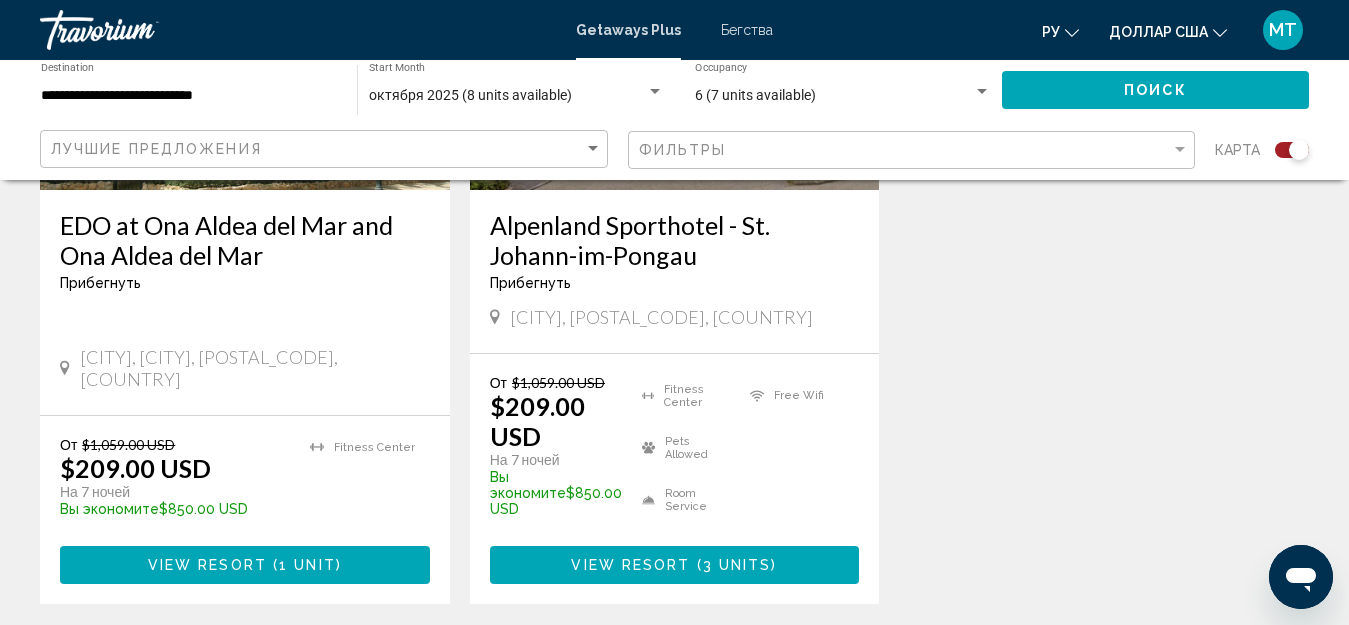 scroll, scrollTop: 1700, scrollLeft: 0, axis: vertical 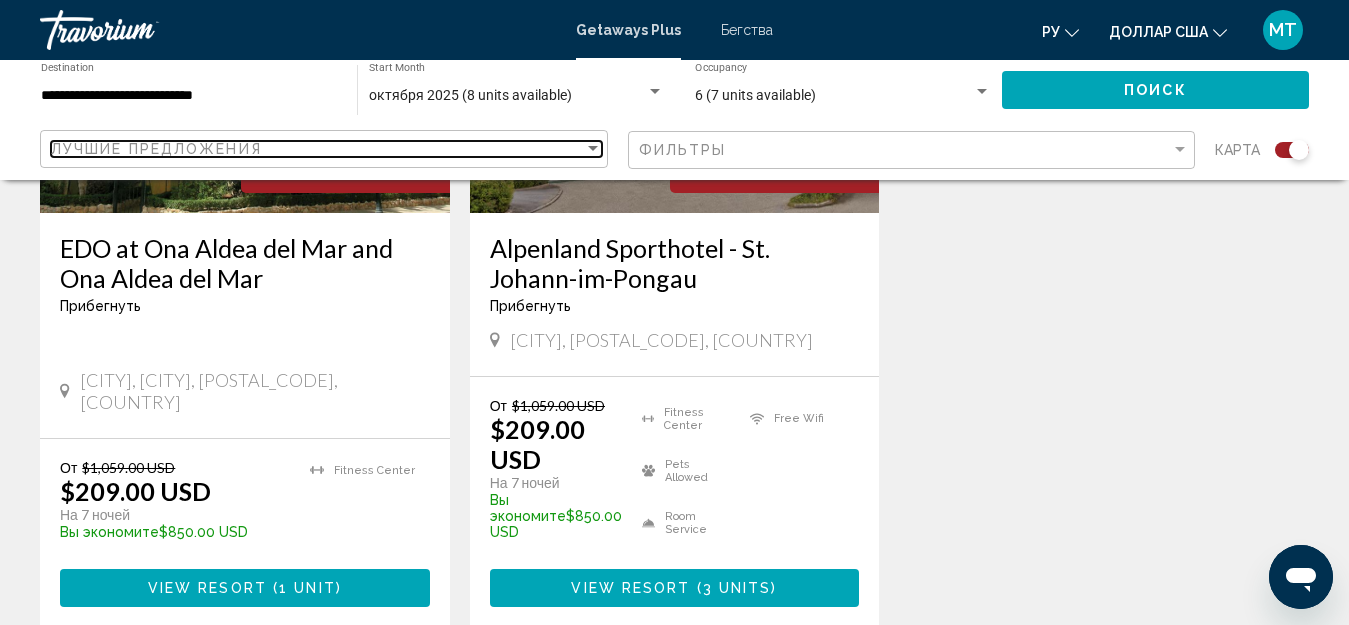 click at bounding box center (593, 149) 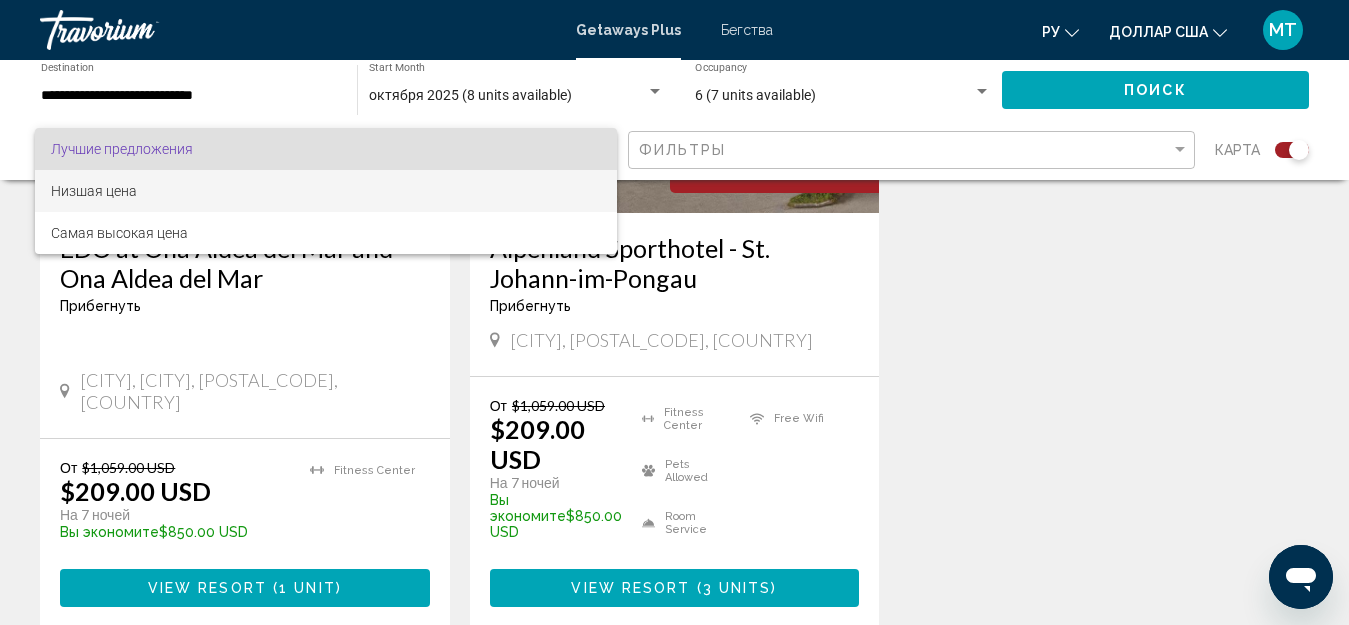 click on "Низшая цена" at bounding box center (326, 191) 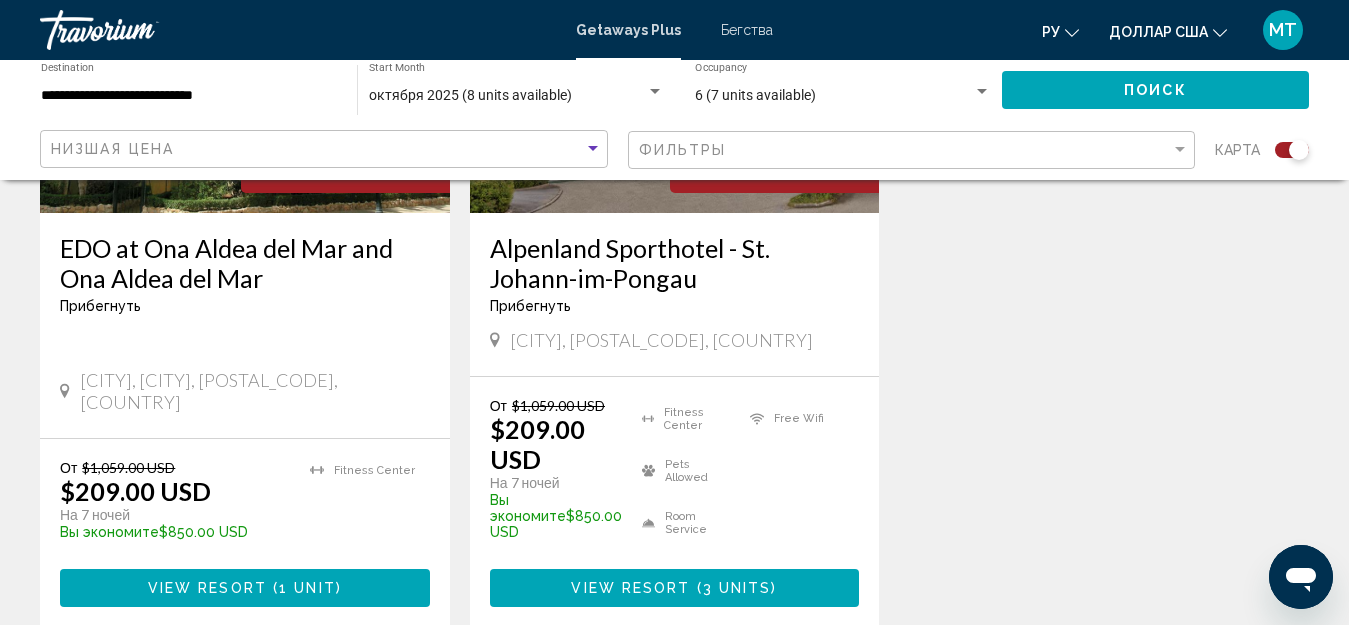 click on "Поиск" 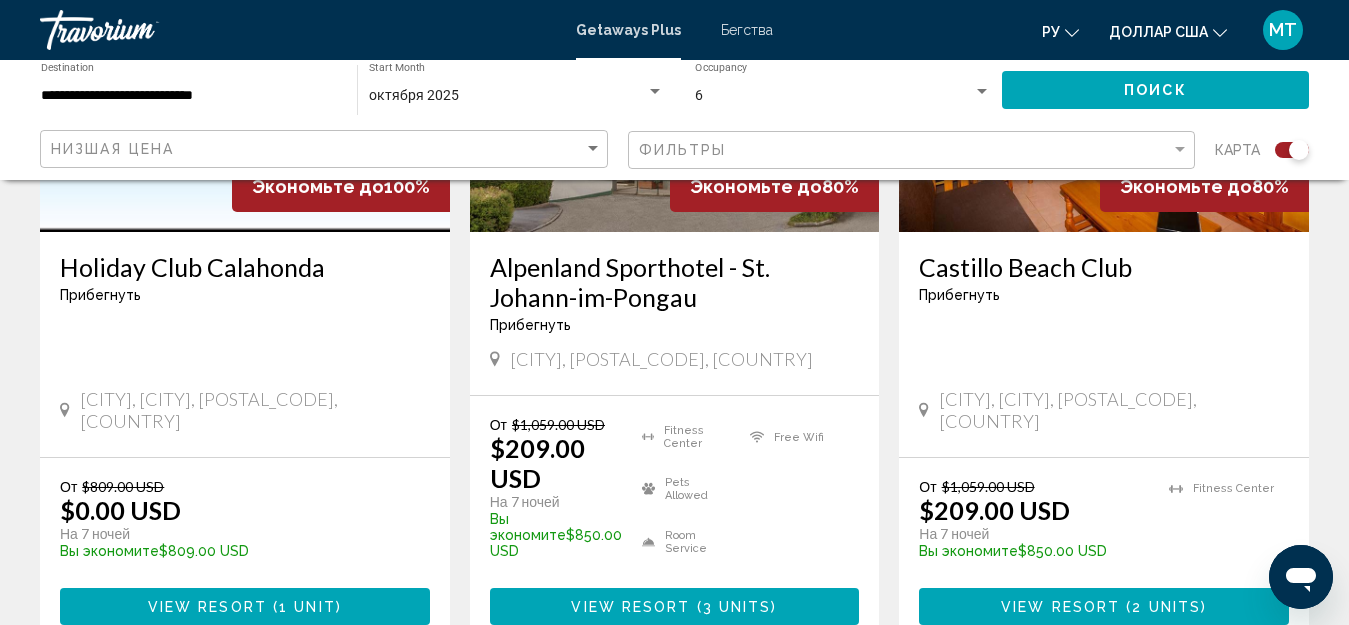 scroll, scrollTop: 976, scrollLeft: 0, axis: vertical 